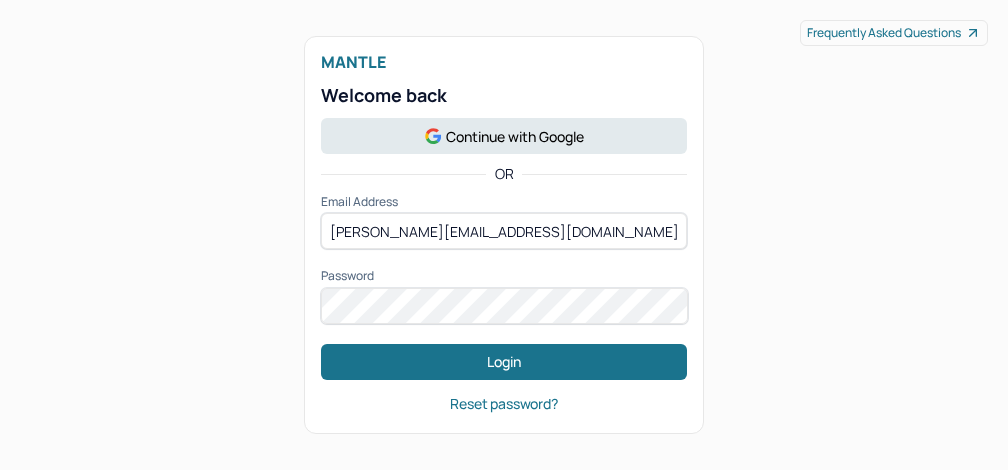 scroll, scrollTop: 0, scrollLeft: 0, axis: both 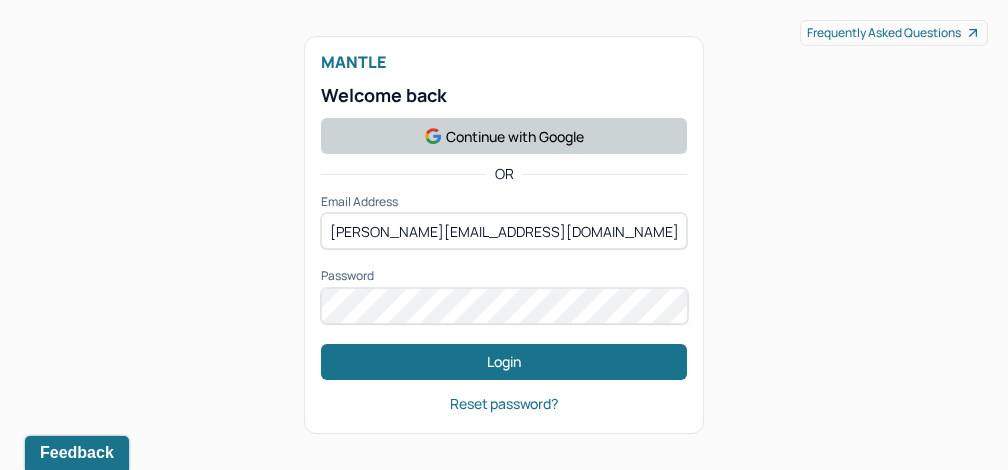 click on "Continue with Google" at bounding box center [504, 136] 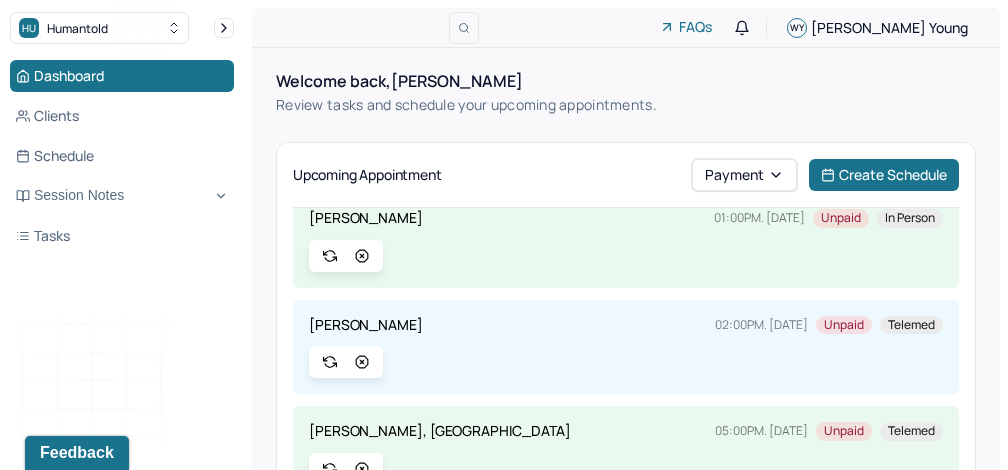 scroll, scrollTop: 336, scrollLeft: 0, axis: vertical 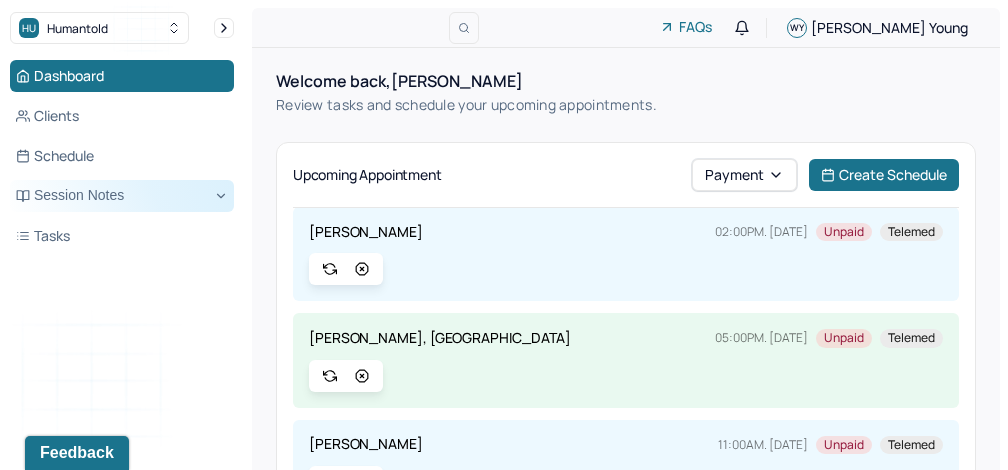 click on "Session Notes" at bounding box center [122, 196] 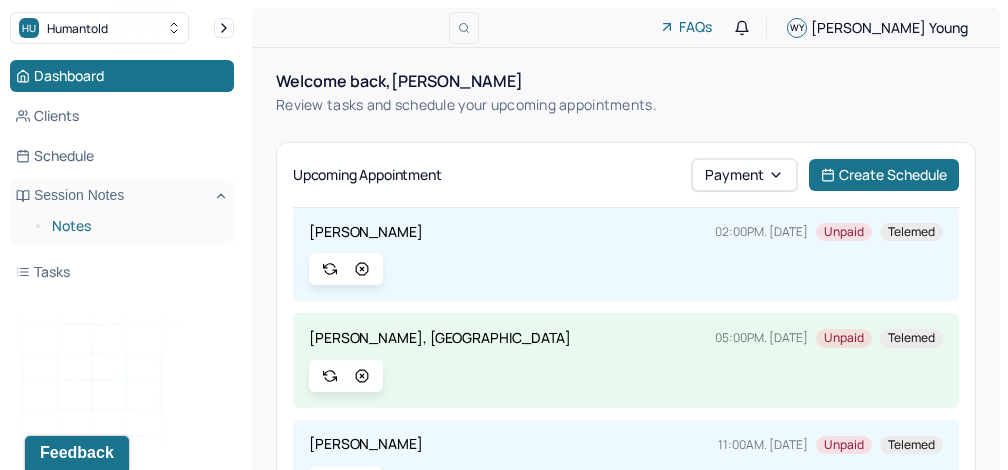click on "Notes" at bounding box center [135, 226] 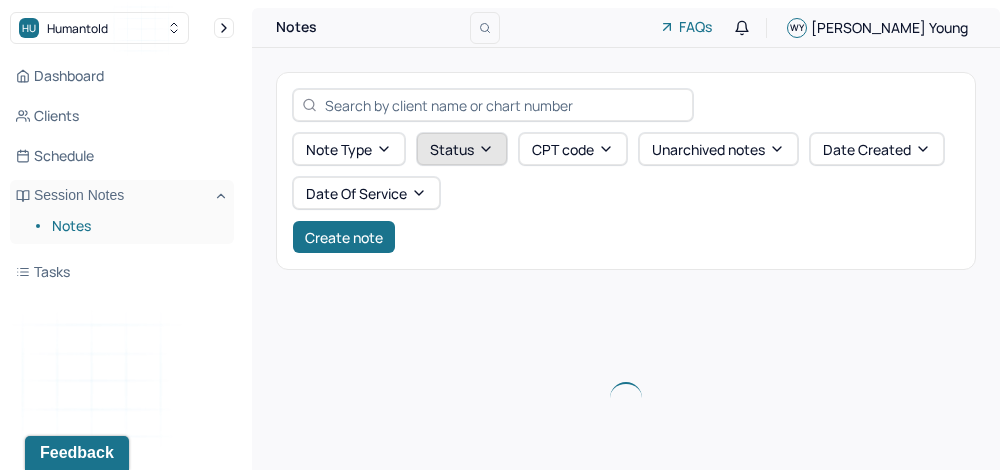 click 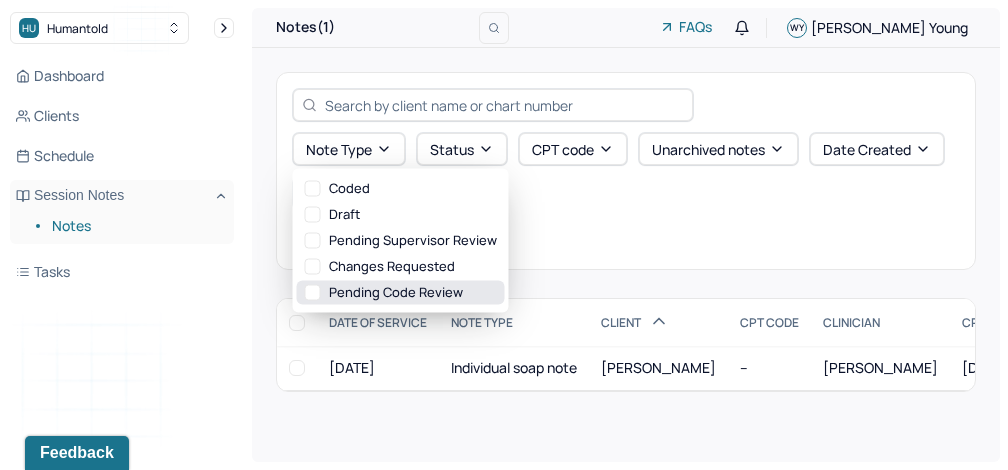 click on "Pending code review" at bounding box center [401, 293] 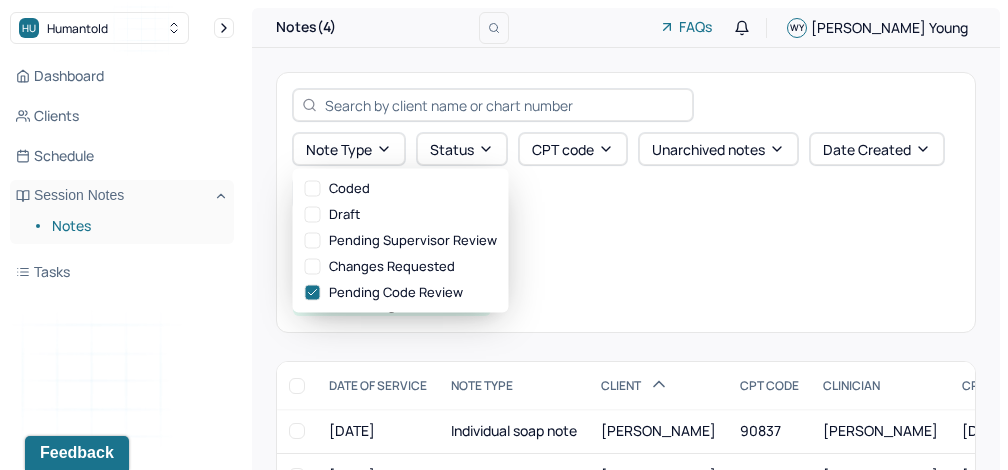 click on "NOTE TYPE" at bounding box center (514, 385) 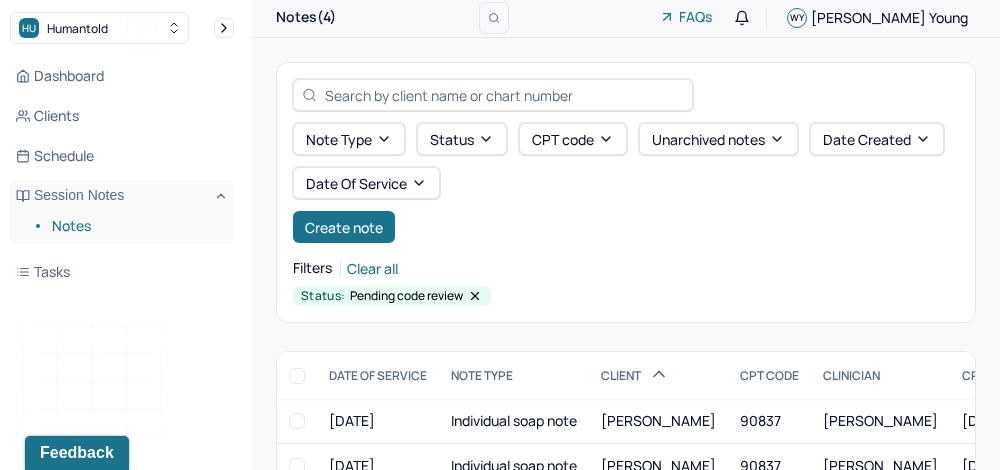 scroll, scrollTop: 0, scrollLeft: 0, axis: both 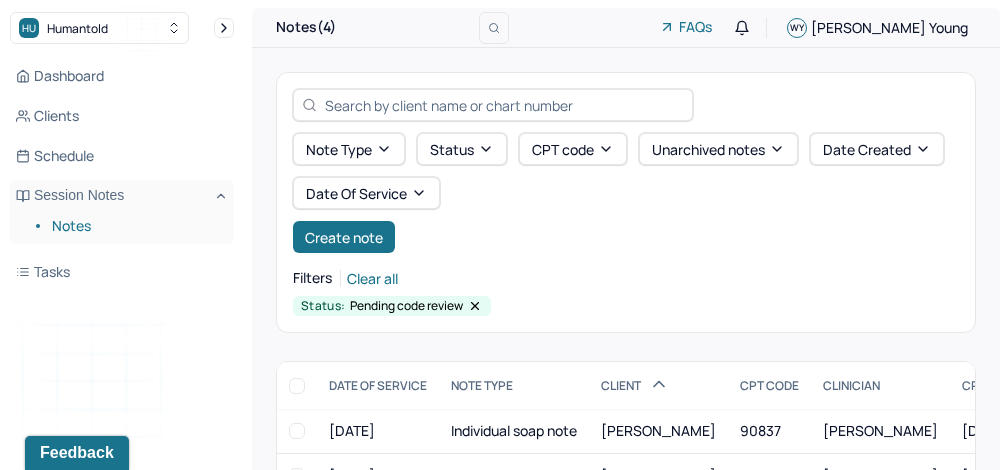click 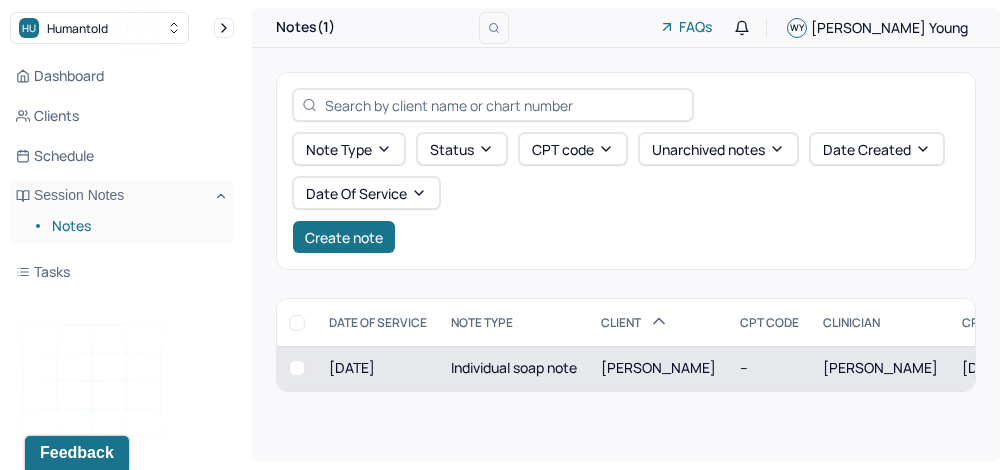 click on "Individual soap note" at bounding box center (514, 368) 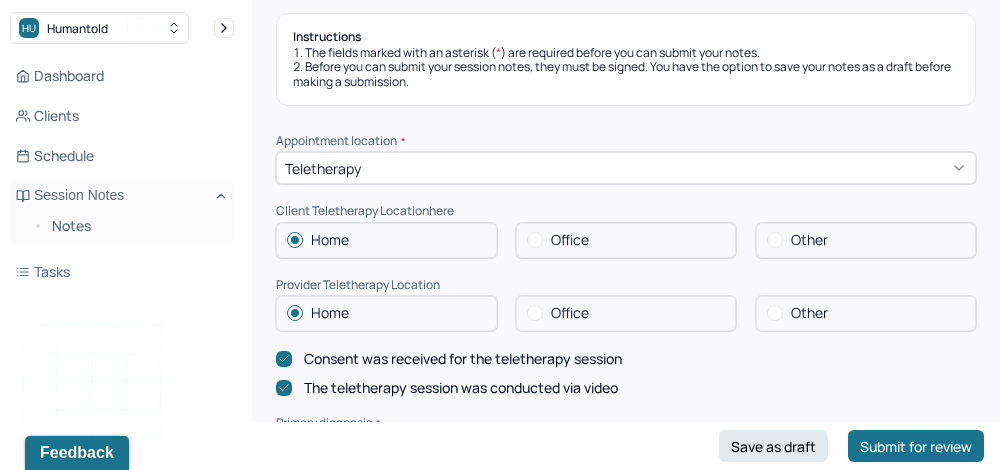 scroll, scrollTop: 341, scrollLeft: 0, axis: vertical 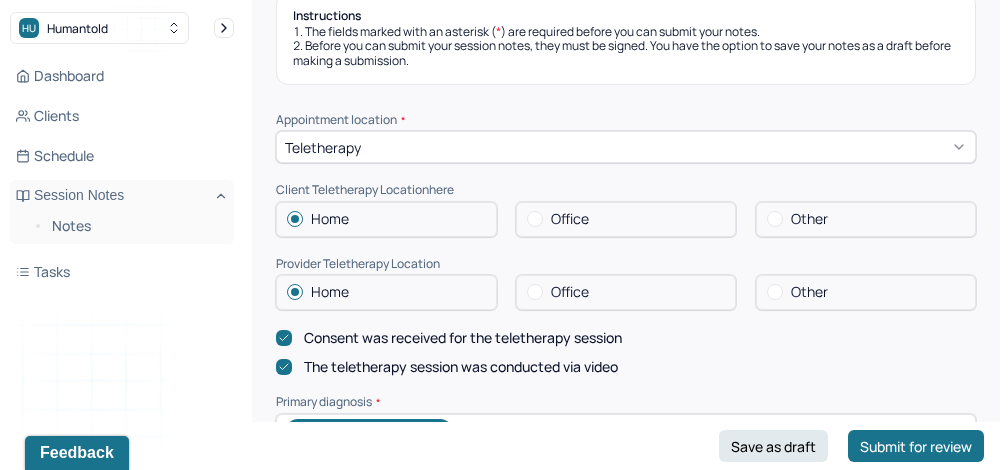 click 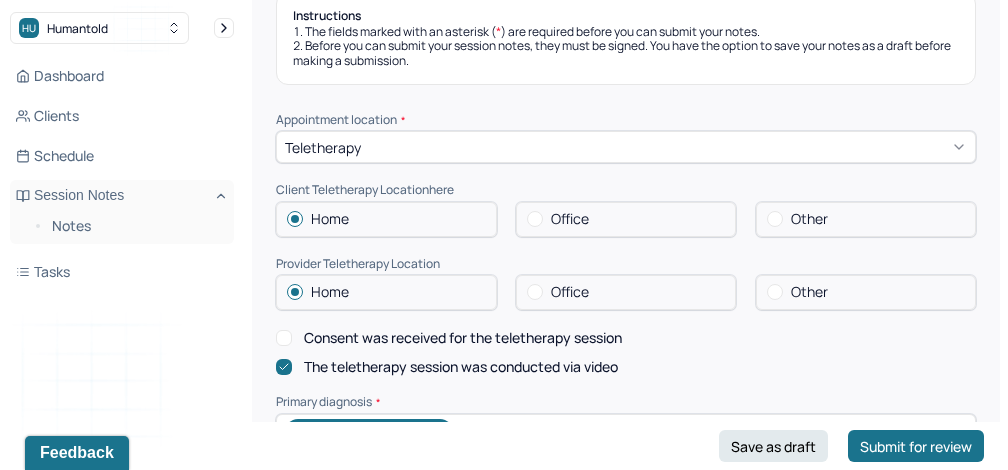 click on "Consent was received for the teletherapy session" at bounding box center [284, 338] 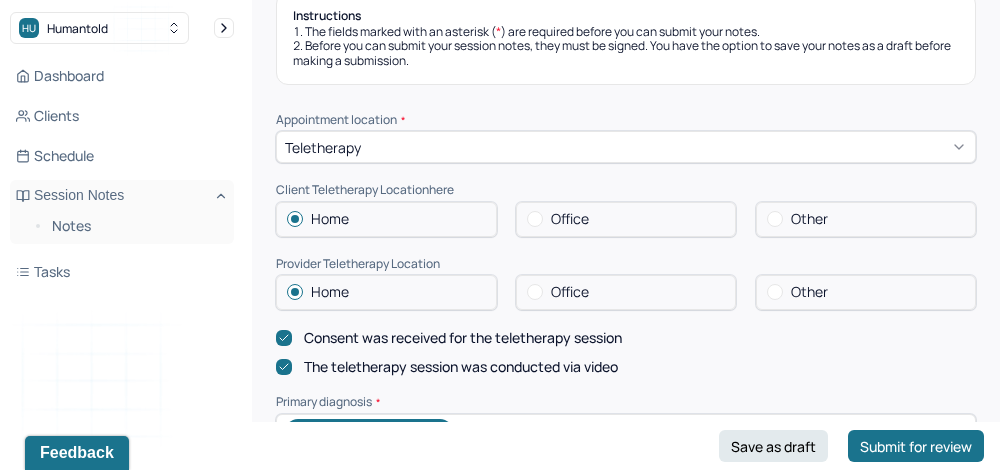 click at bounding box center (284, 367) 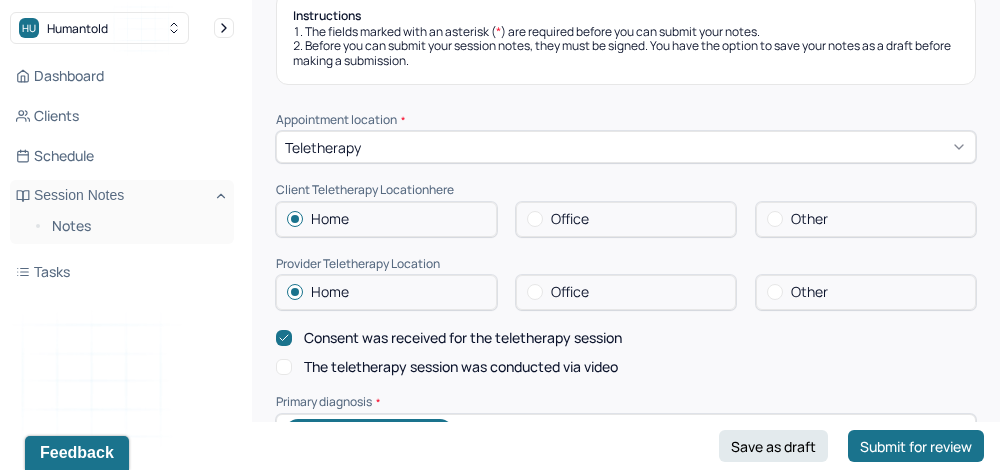click on "The teletherapy session was conducted via video" at bounding box center (284, 367) 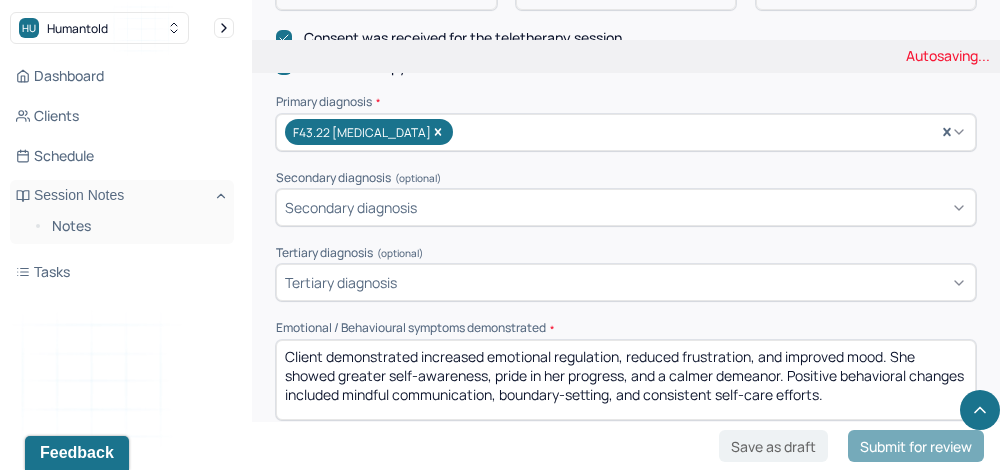 scroll, scrollTop: 718, scrollLeft: 0, axis: vertical 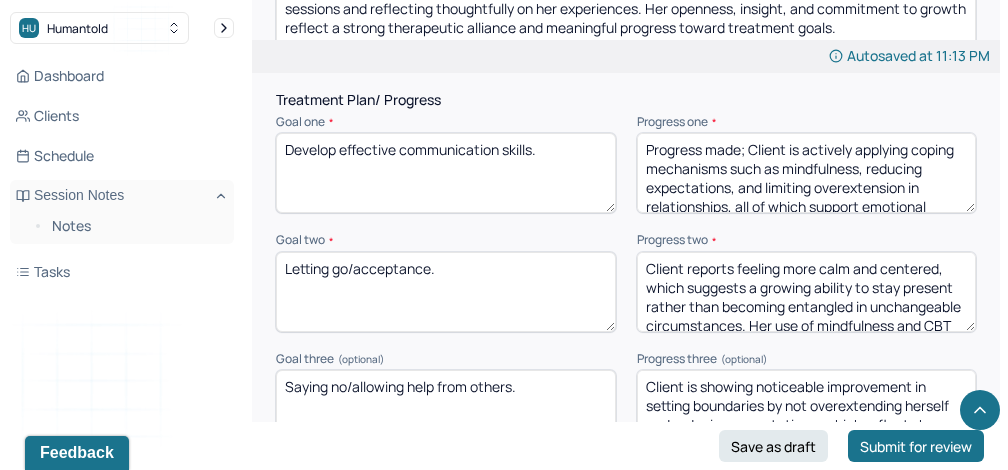 click on "Progress made; Client is actively applying coping mechanisms such as mindfulness, reducing expectations, and limiting overextension in relationships, all of which support emotional regulation and personal balance. Client shows increased awareness of her emotional responses and has implemented boundaries more effectively." at bounding box center (807, 173) 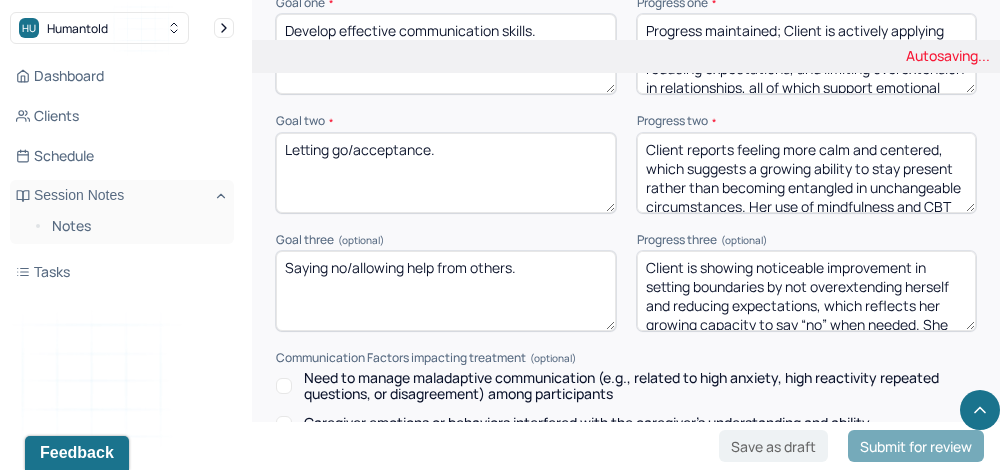 scroll, scrollTop: 2939, scrollLeft: 0, axis: vertical 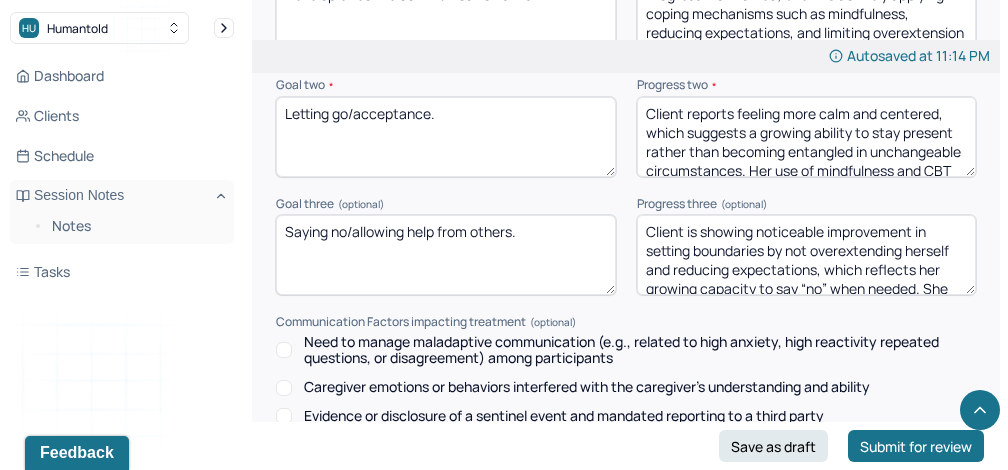 type on "Progress maintained; Client is actively applying coping mechanisms such as mindfulness, reducing expectations, and limiting overextension in relationships, all of which support emotional regulation and personal balance. Client shows increased awareness of her emotional responses and has implemented boundaries more effectively." 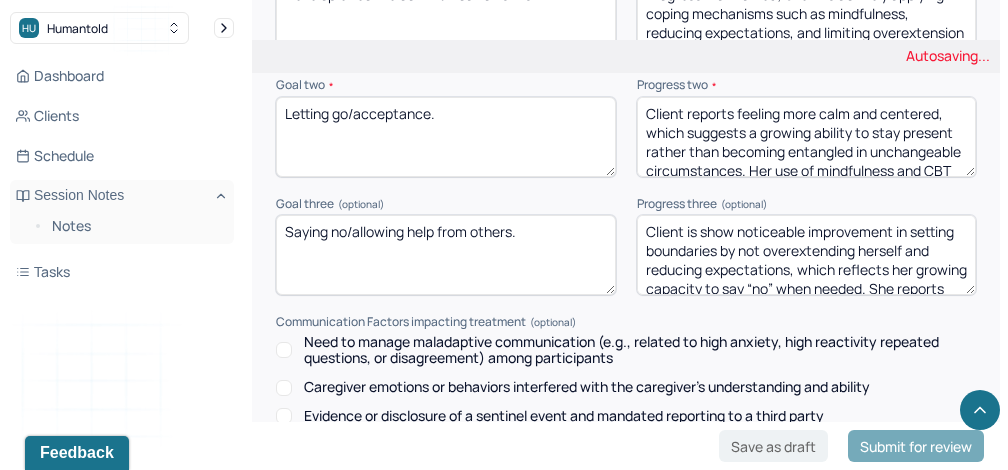 click on "Client is showing noticeable improvement in setting boundaries by not overextending herself and reducing expectations, which reflects her growing capacity to say “no” when needed. She reports feeling more calm and focused on her own growth, indicating that she is beginning to prioritize her needs and delegate emotional labor more effectively." at bounding box center [807, 255] 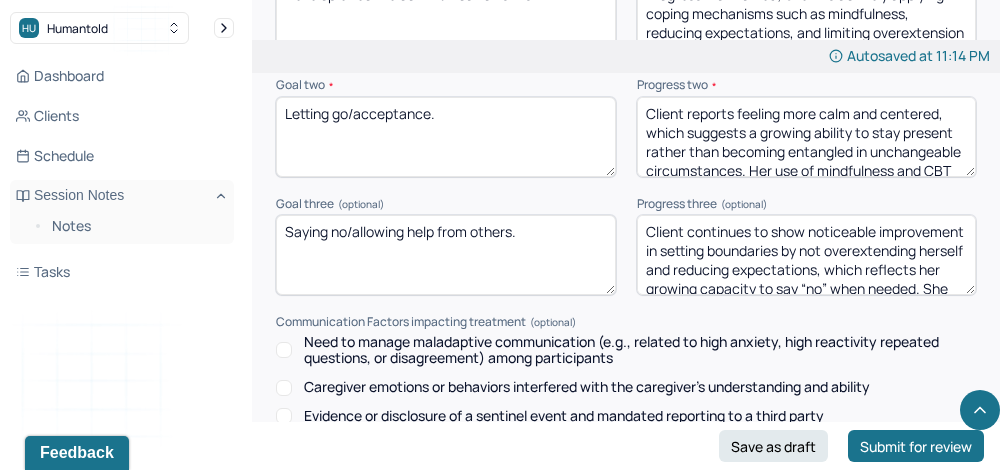 click on "Client continues to show noticeable improvement in setting boundaries by not overextending herself and reducing expectations, which reflects her growing capacity to say “no” when needed. She reports feeling more calm and focused on her own growth, indicating that she is beginning to prioritize her needs and delegate emotional labor more effectively." at bounding box center [807, 255] 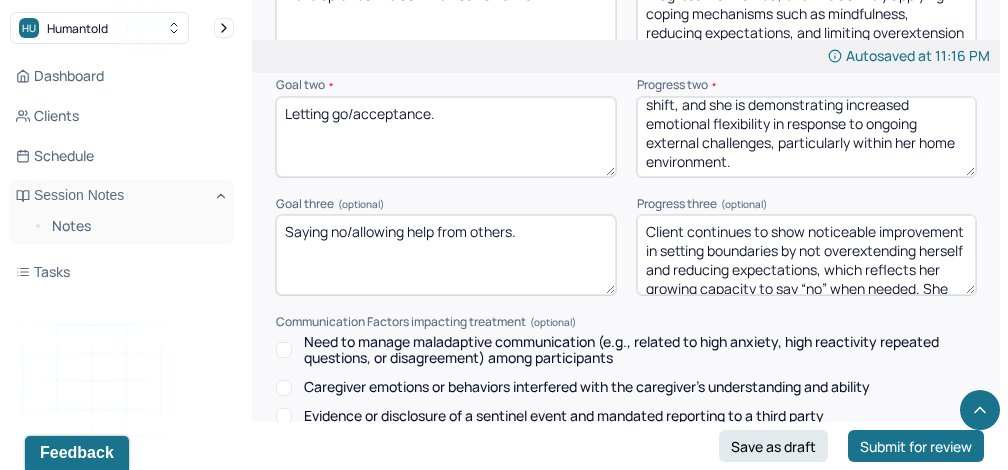 scroll, scrollTop: 100, scrollLeft: 0, axis: vertical 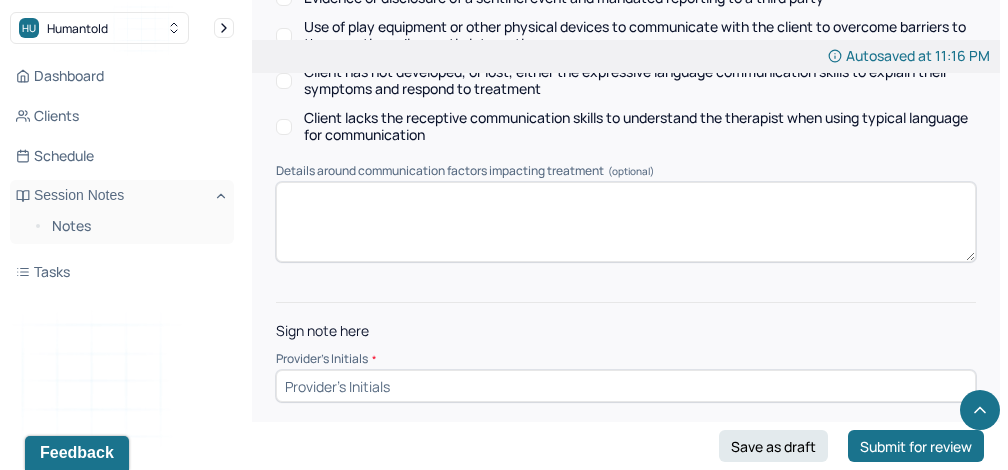 type on "Client continues to present more calm and centered, which suggests a growing ability to stay present rather than becoming entangled in unchangeable circumstances. Her use of mindfulness and CBT strategies is supporting this shift, and she is demonstrating increased emotional flexibility in response to ongoing external challenges, particularly within her home environment." 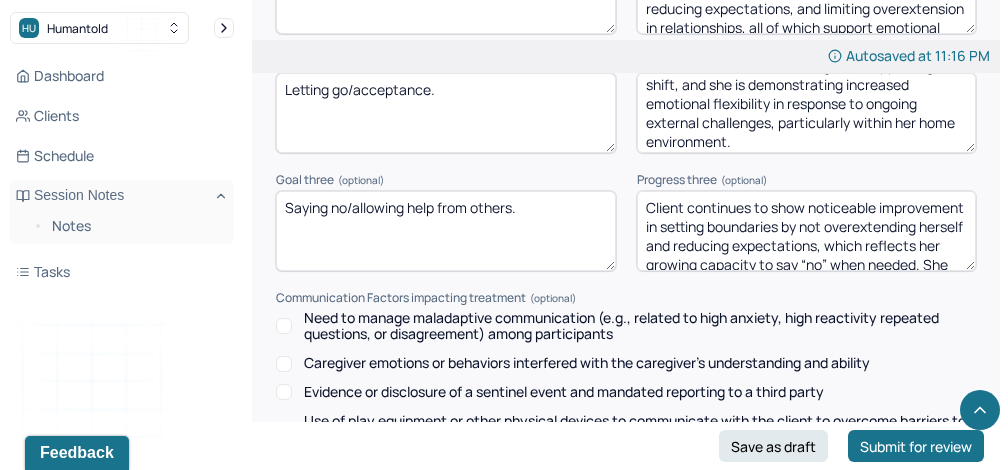 scroll, scrollTop: 2964, scrollLeft: 0, axis: vertical 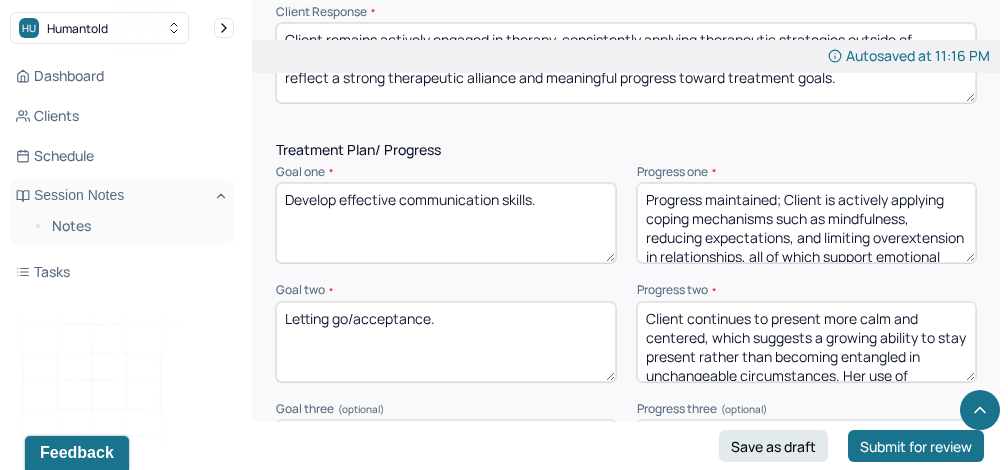 type on "WY" 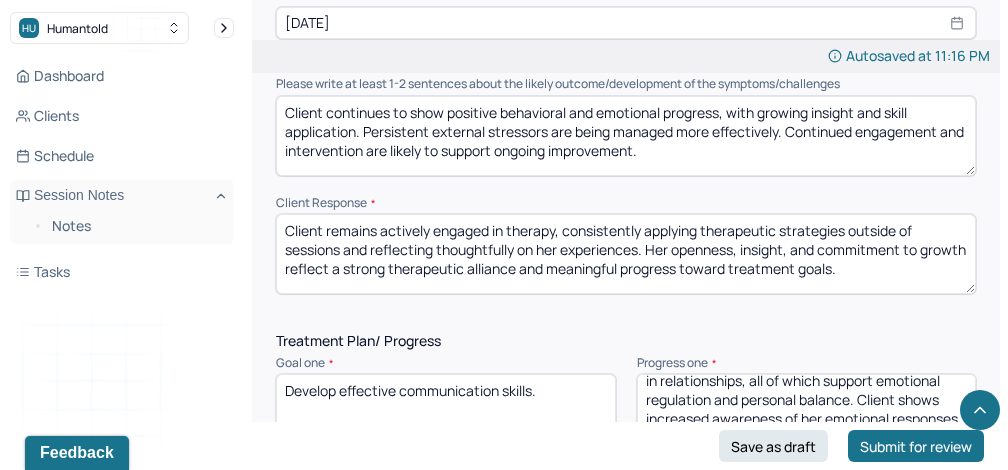 scroll, scrollTop: 2437, scrollLeft: 0, axis: vertical 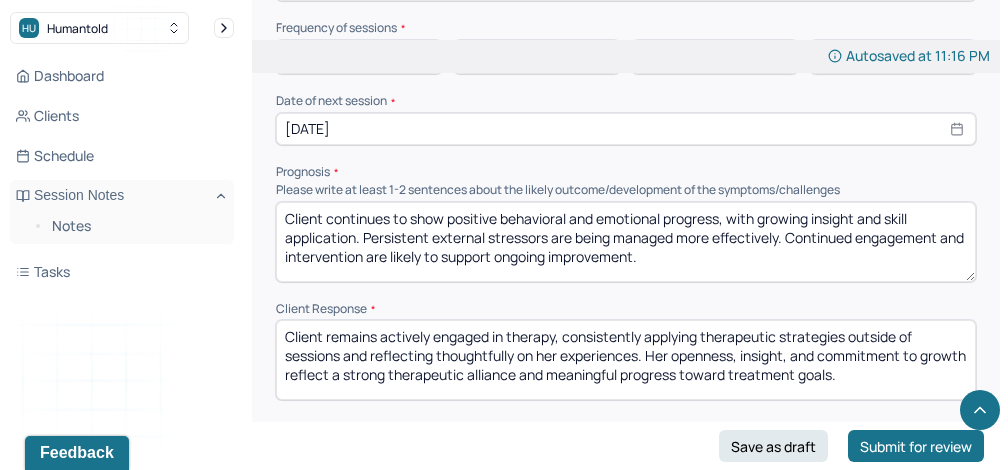 click on "[DATE]" at bounding box center [626, 129] 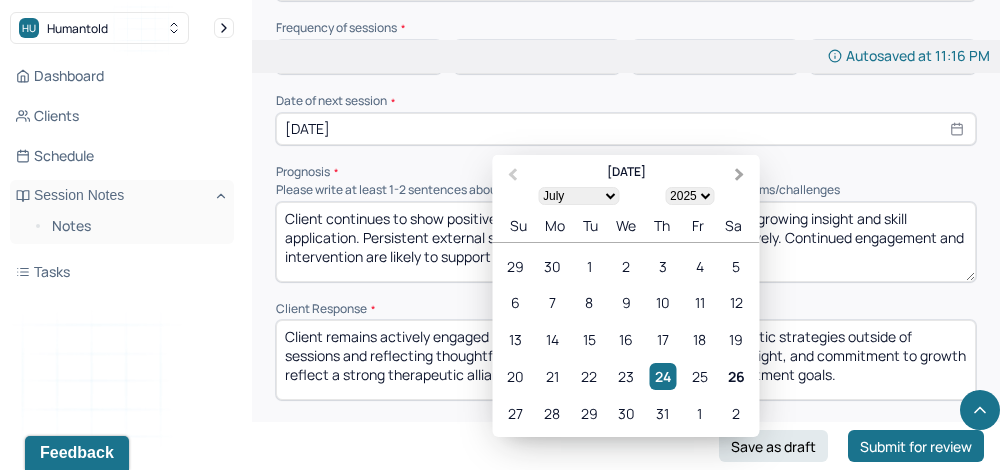click on "Next Month" at bounding box center (742, 176) 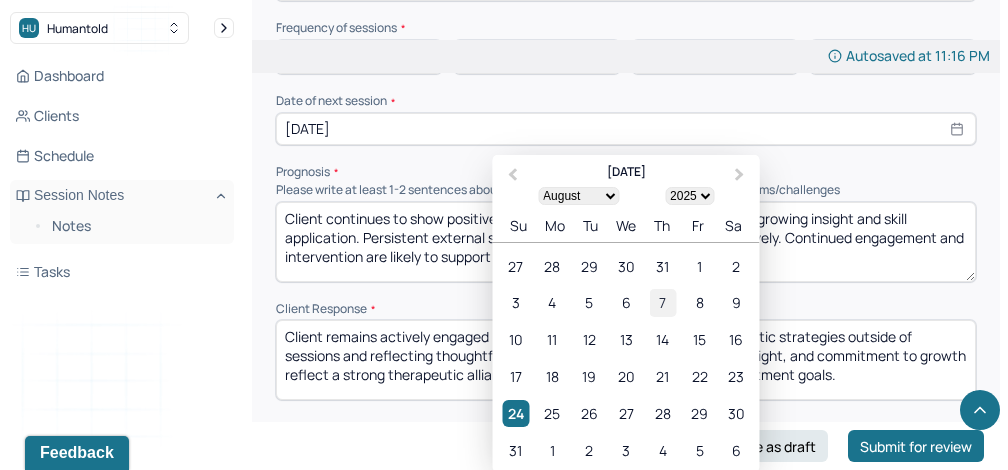 click on "7" at bounding box center [662, 302] 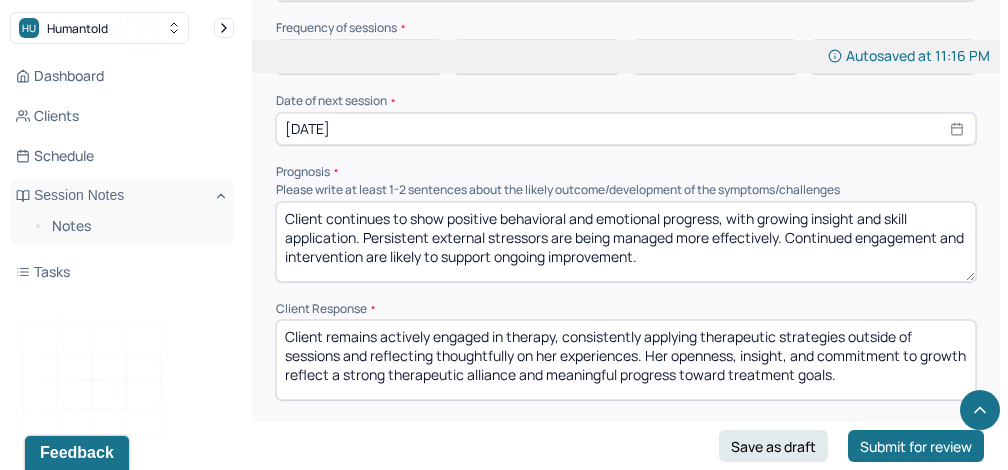 click on "Prognosis" at bounding box center (626, 172) 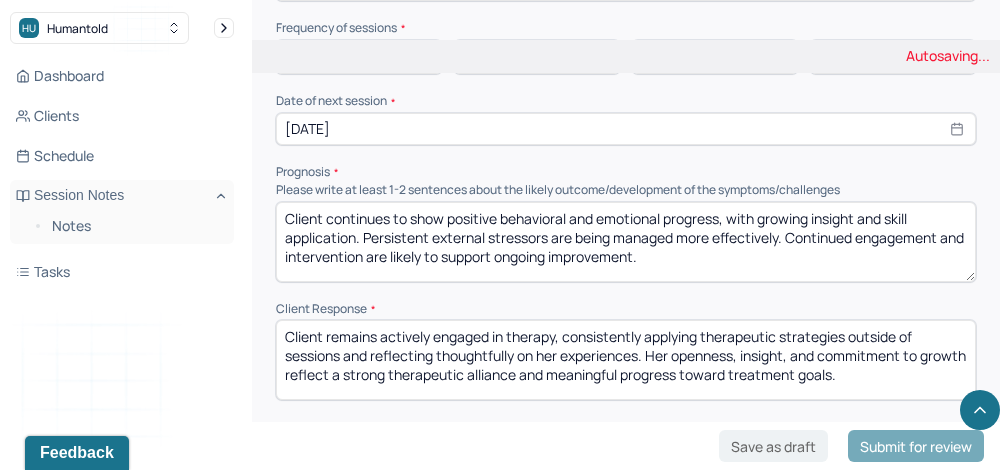 select on "7" 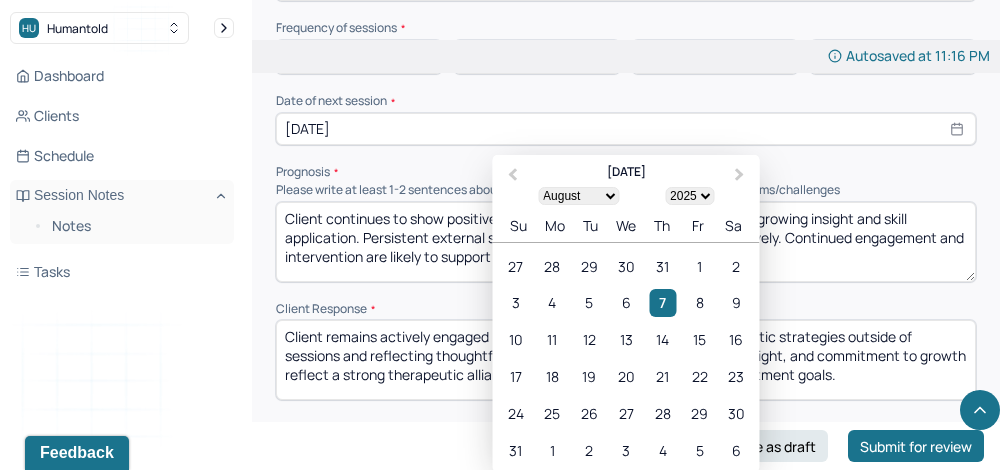 click on "[DATE]" at bounding box center (626, 129) 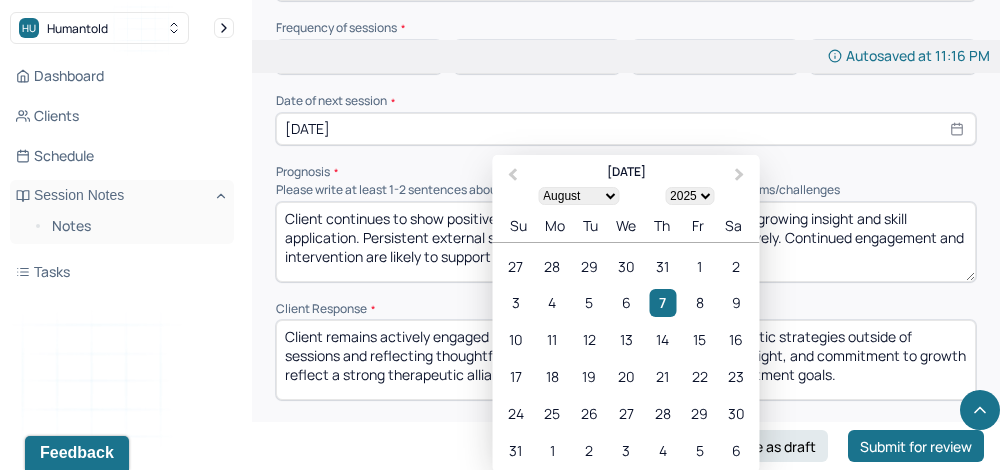 click on "[DATE]" at bounding box center (626, 129) 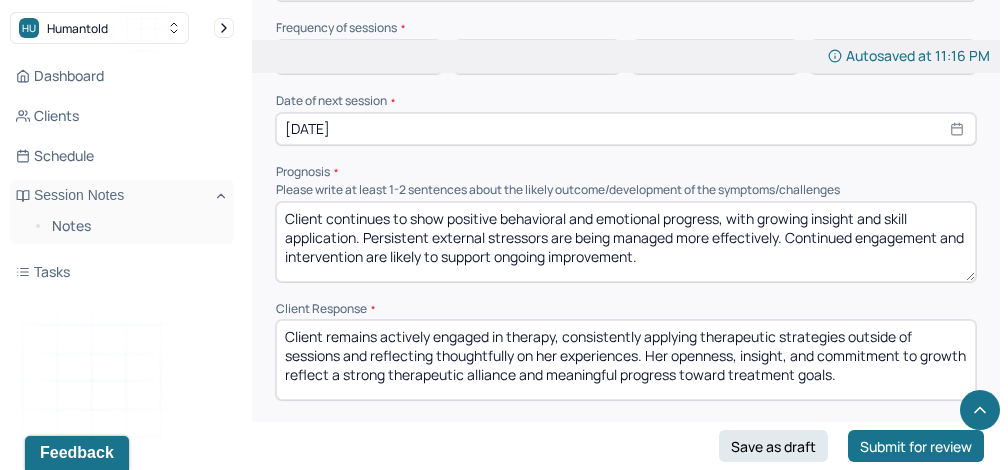 click on "Therapy Intervention Techniques Please select at least 1 intervention used Cognitive-Behavioral therapies Cognitive-Behavioral therapy (CBT) Dialectical Behavioral therapy (DBT) Modeling and skills training Trauma-focused CBT EDMR Rational Emotive [MEDICAL_DATA] Acceptance Commitment Therapy Solution Based [MEDICAL_DATA] [MEDICAL_DATA] Relationship based Interventions Attachment-oriented interventions Parent-child interaction therapy Parent interventions Other Client centered therapy/ Humanism [MEDICAL_DATA] [MEDICAL_DATA] Feminist therapy Psychodynamic therapy Grief therapy Internal family systems (IFS) [MEDICAL_DATA] Positive psychology [MEDICAL_DATA] [MEDICAL_DATA] Strength based theory Career Counseling Multisystemic family theory Plan What specific steps has the client committed to work on as homework or during the next session? What specific interventions or treatment plan changes will the clinician be focused on in the upcoming sessions? Frequency of sessions Weekly Other" at bounding box center [626, -127] 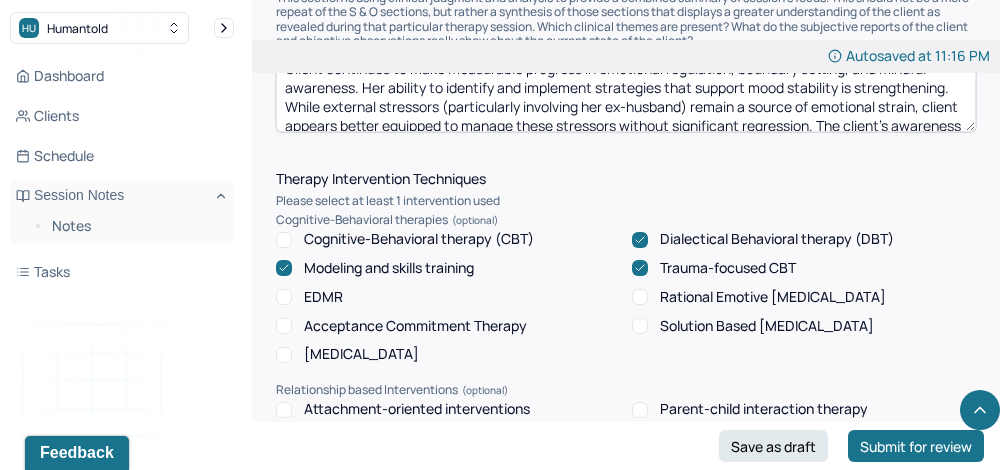 scroll, scrollTop: 1562, scrollLeft: 0, axis: vertical 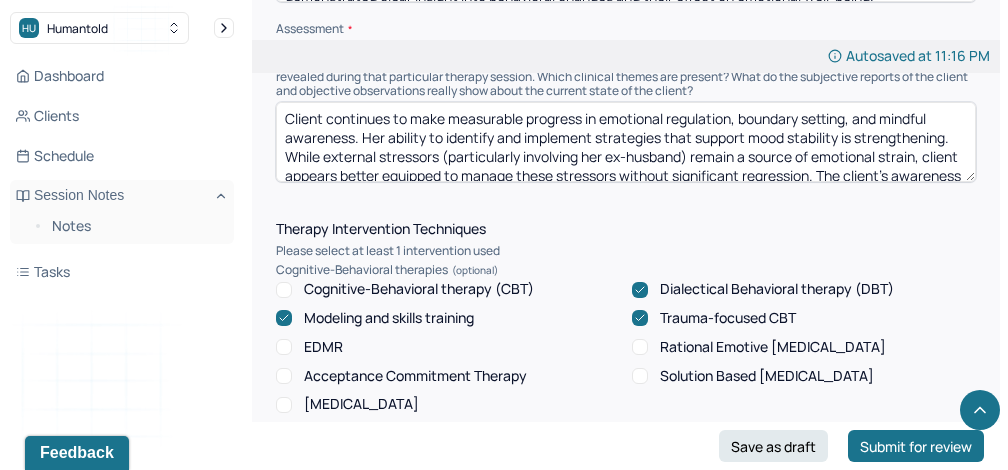 drag, startPoint x: 908, startPoint y: 165, endPoint x: 237, endPoint y: 114, distance: 672.93536 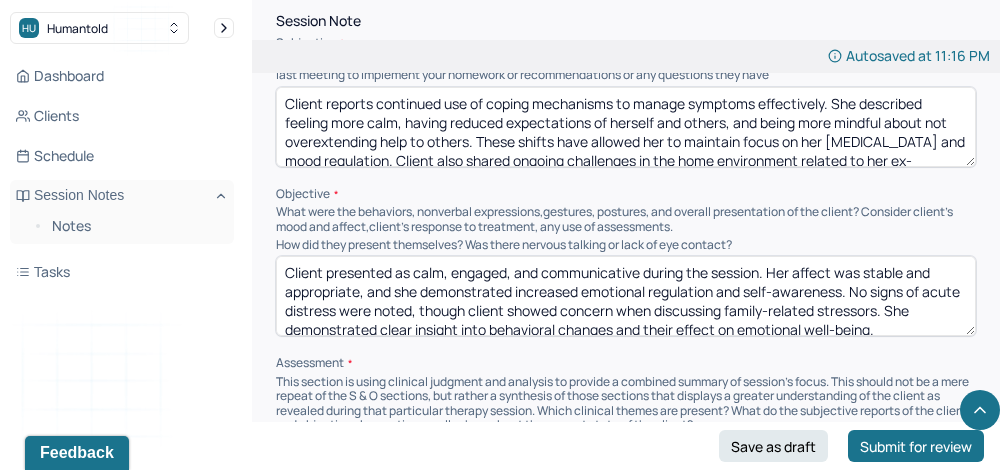 scroll, scrollTop: 1205, scrollLeft: 0, axis: vertical 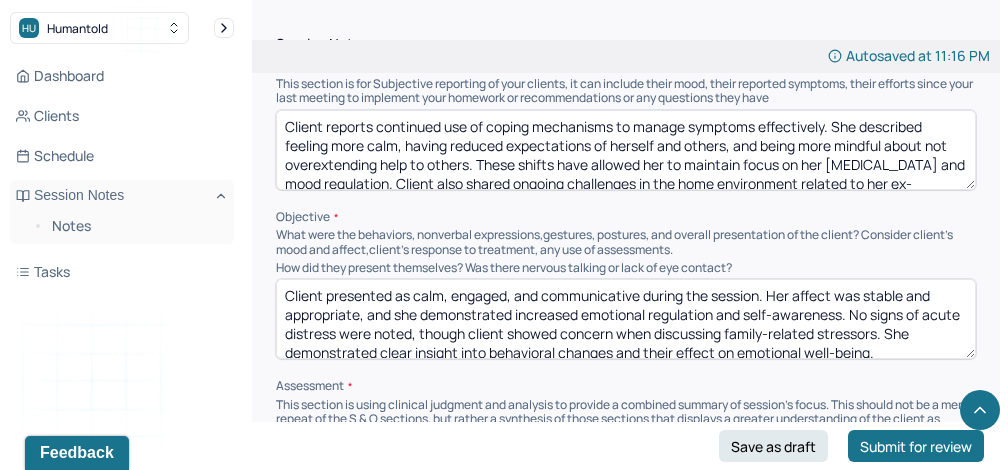 drag, startPoint x: 289, startPoint y: 116, endPoint x: 289, endPoint y: 267, distance: 151 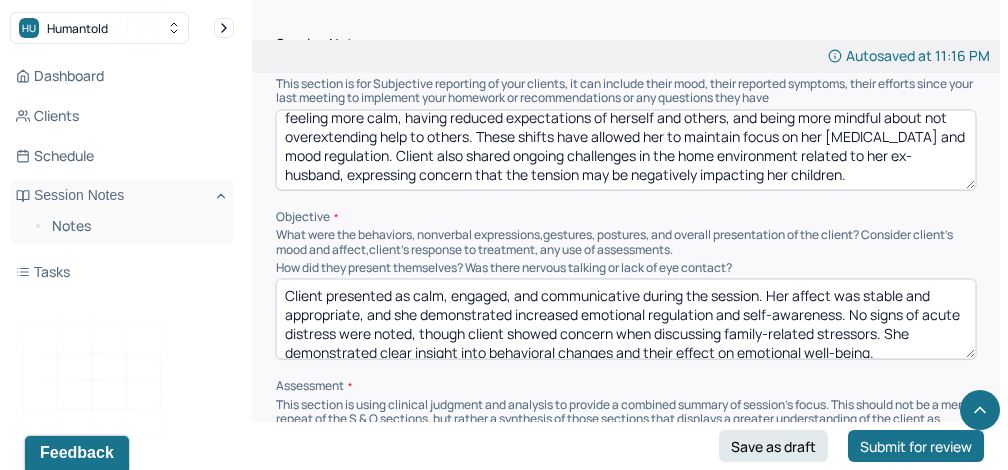 drag, startPoint x: 278, startPoint y: 112, endPoint x: 281, endPoint y: 227, distance: 115.03912 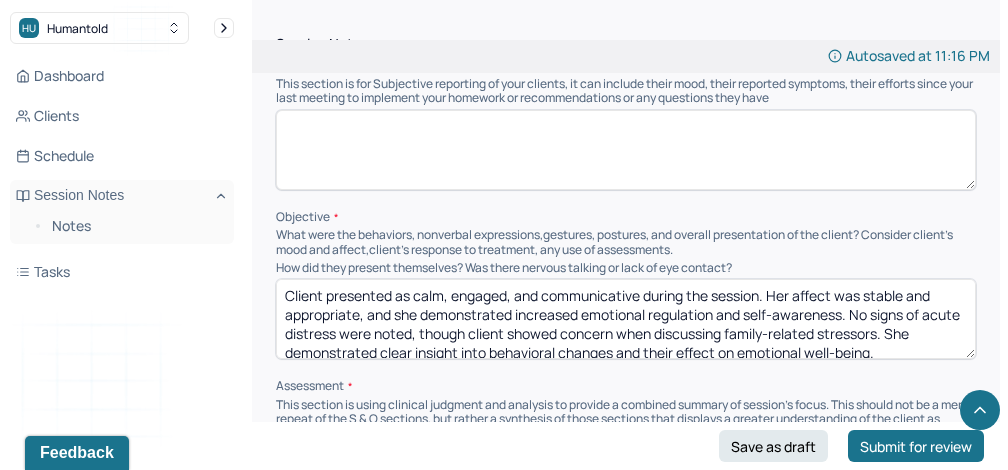 scroll, scrollTop: 0, scrollLeft: 0, axis: both 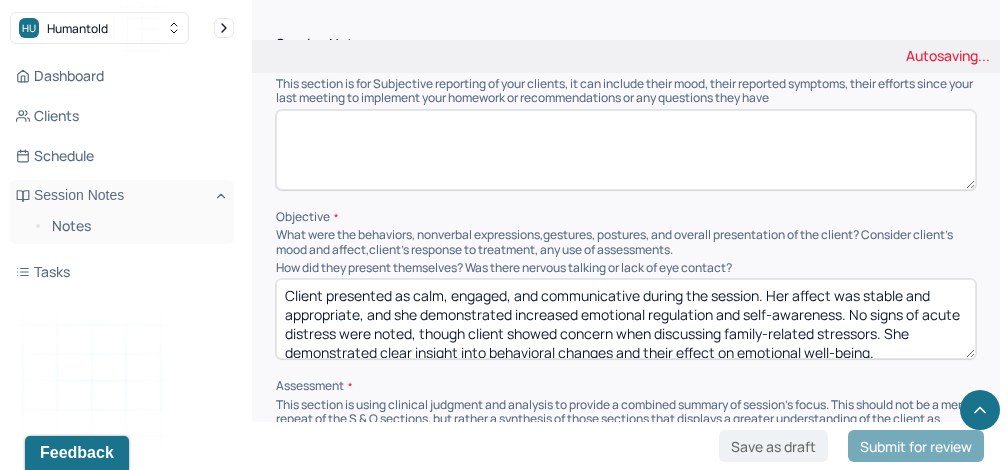 paste on "Client reports continued progress in emotional regulation and communication. She shared experiencing increased support from her ex-husband regarding their son and co-parenting responsibilities. Client expressed a sense of relief and cautious optimism about this shift. Additionally, she reflected on her efforts to reduce maladaptive responses—specifically, patterns of becoming angry or shutting down when being told how to feel. She acknowledged a growing ability to pause, reflect, and respond with more intention." 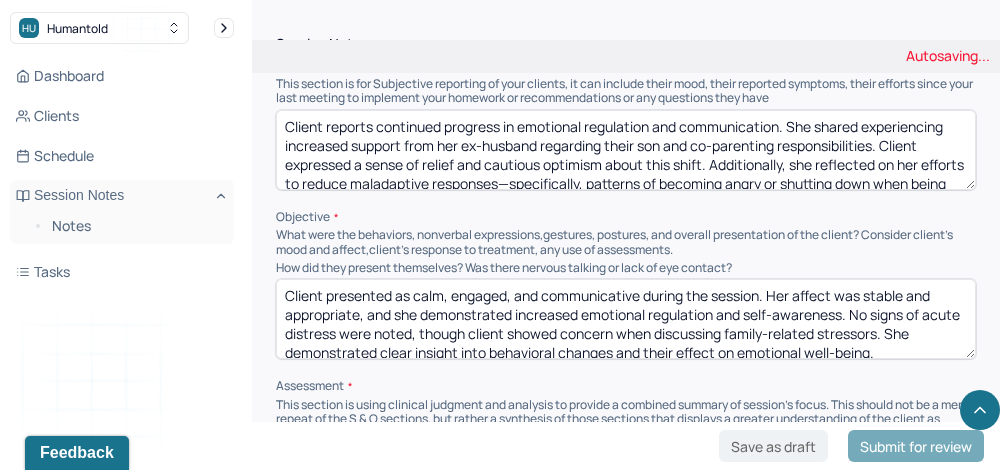 scroll, scrollTop: 41, scrollLeft: 0, axis: vertical 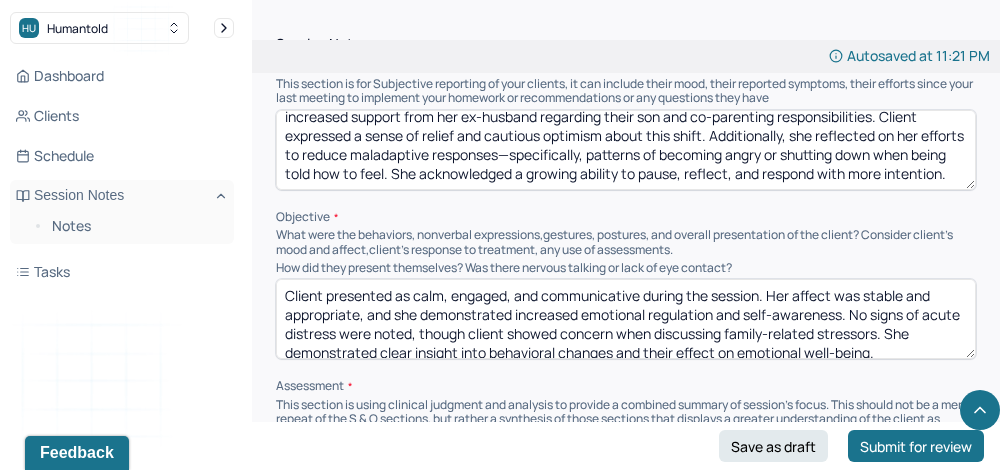 click on "Client reports continued progress in emotional regulation and communication. She shared experiencing increased support from her ex-husband regarding their son and co-parenting responsibilities. Client expressed a sense of relief and cautious optimism about this shift. Additionally, she reflected on her efforts to reduce maladaptive responses—specifically, patterns of becoming angry or shutting down when being told how to feel. She acknowledged a growing ability to pause, reflect, and respond with more intention." at bounding box center [626, 150] 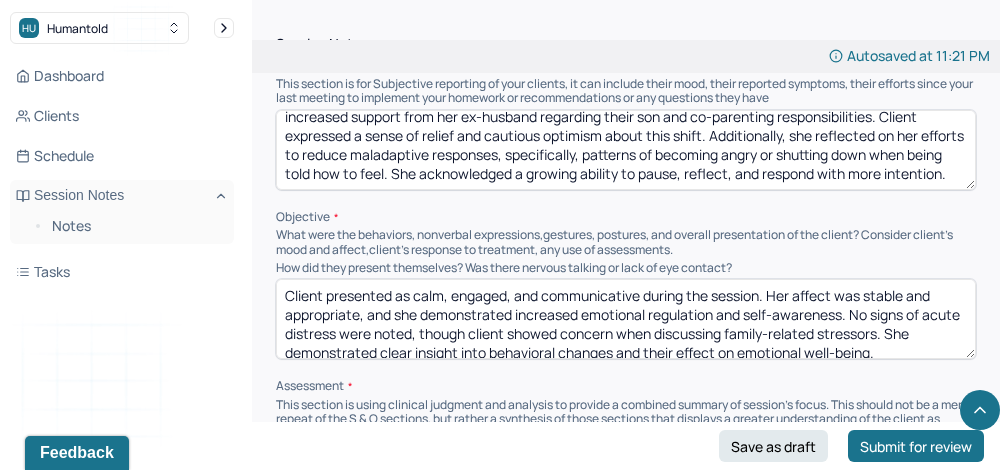 scroll, scrollTop: 0, scrollLeft: 0, axis: both 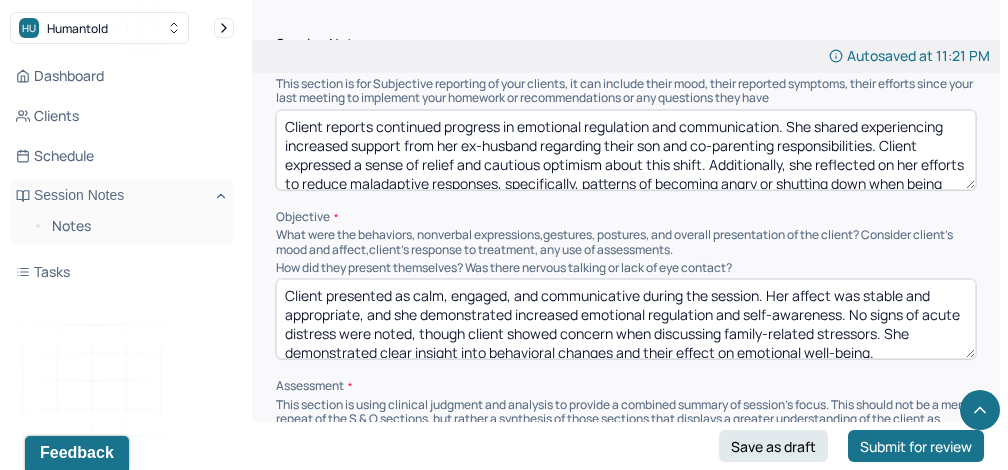 click on "Client reports continued progress in emotional regulation and communication. She shared experiencing increased support from her ex-husband regarding their son and co-parenting responsibilities. Client expressed a sense of relief and cautious optimism about this shift. Additionally, she reflected on her efforts to reduce maladaptive responses, specifically, patterns of becoming angry or shutting down when being told how to feel. She acknowledged a growing ability to pause, reflect, and respond with more intention." at bounding box center [626, 150] 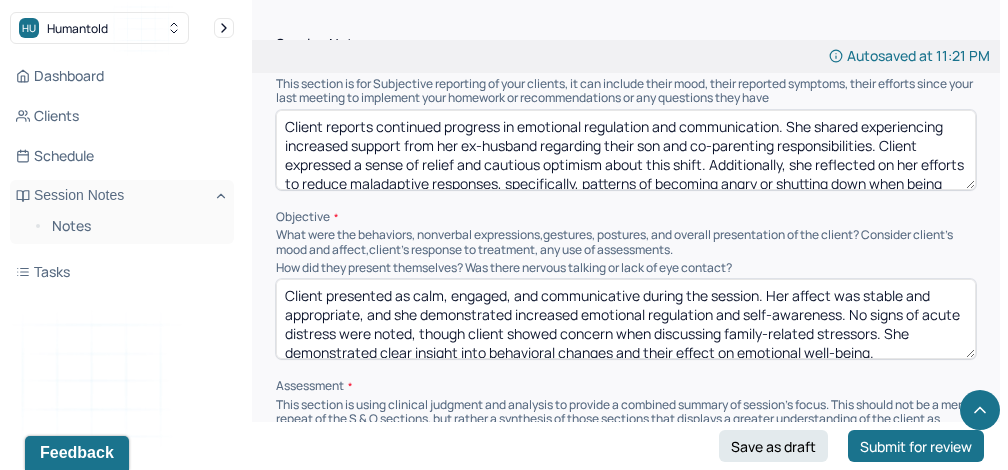 scroll, scrollTop: 47, scrollLeft: 0, axis: vertical 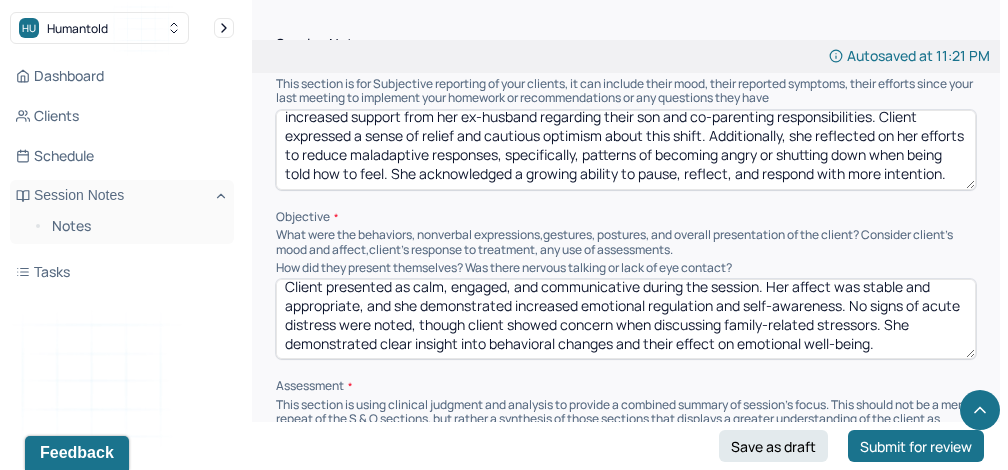 type on "Client reports continued progress in emotional regulation and communication. She shared experiencing increased support from her ex-husband regarding their son and co-parenting responsibilities. Client expressed a sense of relief and cautious optimism about this shift. Additionally, she reflected on her efforts to reduce maladaptive responses, specifically, patterns of becoming angry or shutting down when being told how to feel. She acknowledged a growing ability to pause, reflect, and respond with more intention." 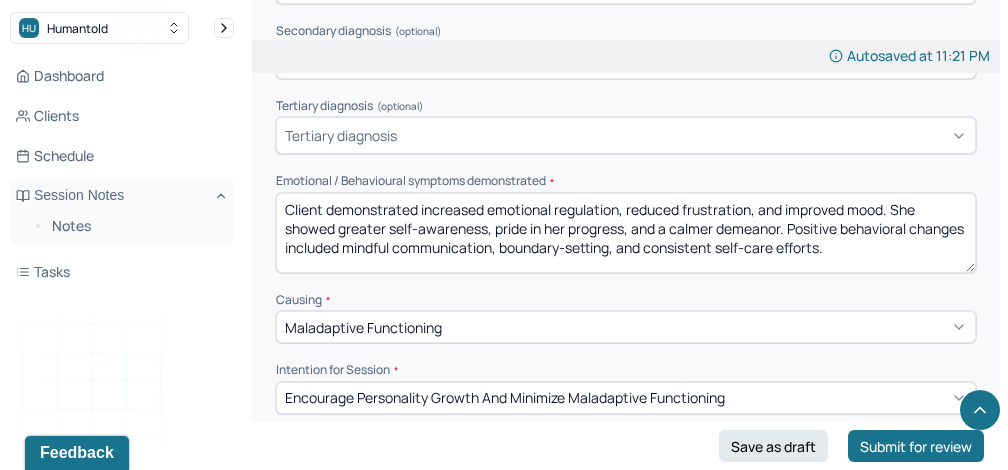 scroll, scrollTop: 850, scrollLeft: 0, axis: vertical 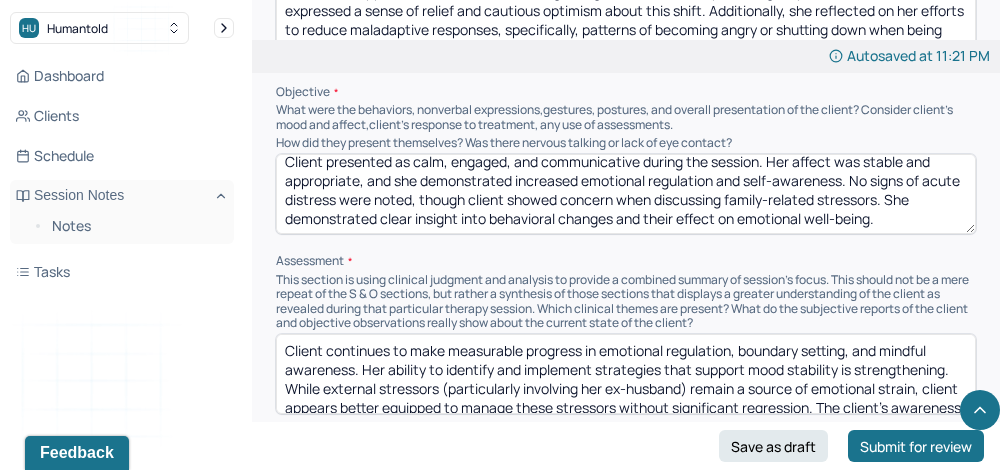 drag, startPoint x: 284, startPoint y: 157, endPoint x: 299, endPoint y: 258, distance: 102.10779 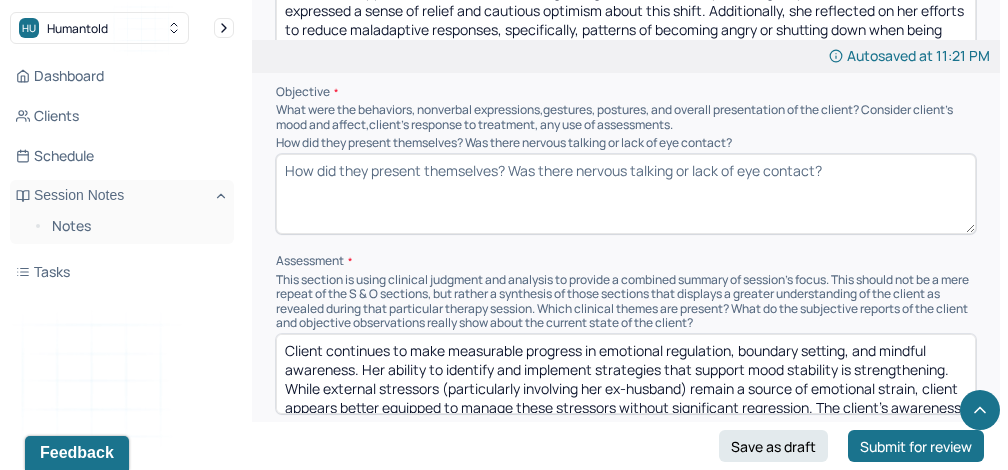scroll, scrollTop: 0, scrollLeft: 0, axis: both 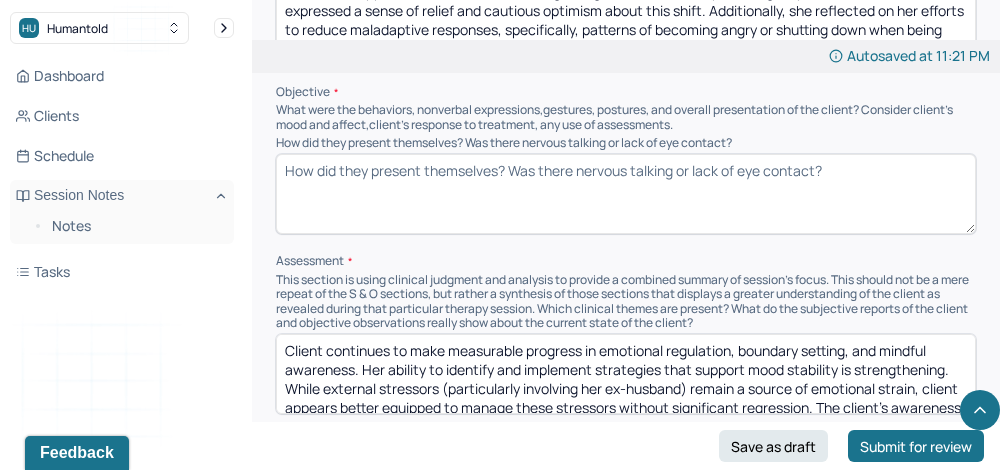 paste on "Client presented as calm, engaged, and thoughtful throughout the session. Affect was congruent with reported mood. Demonstrated increased insight into emotional triggers and a willingness to apply previously discussed strategies. No signs of acute distress or dysregulation were observed." 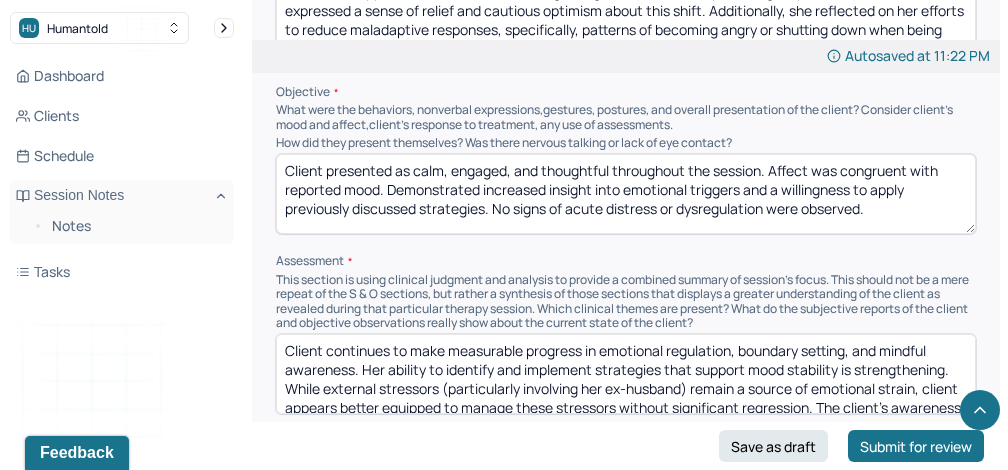 click on "Client presented as calm, engaged, and thoughtful throughout the session. Affect was congruent with reported mood. Demonstrated increased insight into emotional triggers and a willingness to apply previously discussed strategies. No signs of acute distress or dysregulation were observed." at bounding box center [626, 194] 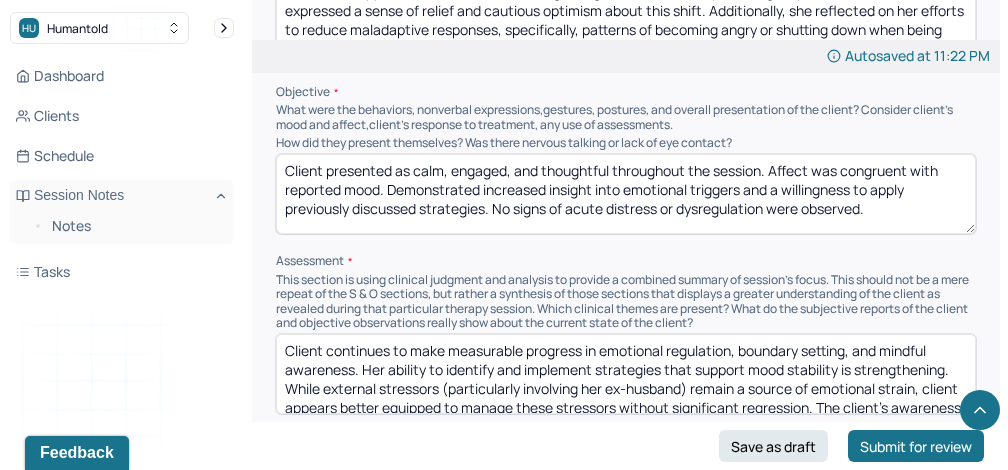 type on "Client presented as calm, engaged, and thoughtful throughout the session. Affect was congruent with reported mood. Demonstrated increased insight into emotional triggers and a willingness to apply previously discussed strategies. No signs of acute distress or dysregulation were observed." 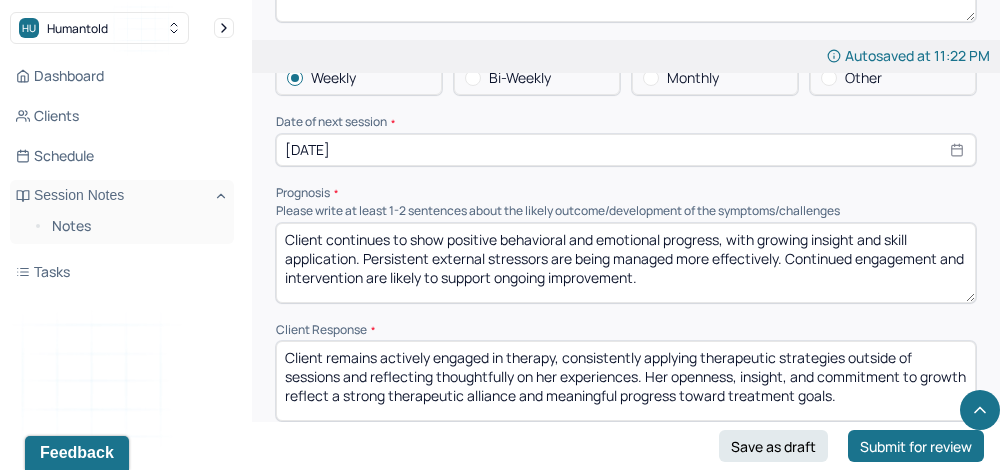 scroll, scrollTop: 2486, scrollLeft: 0, axis: vertical 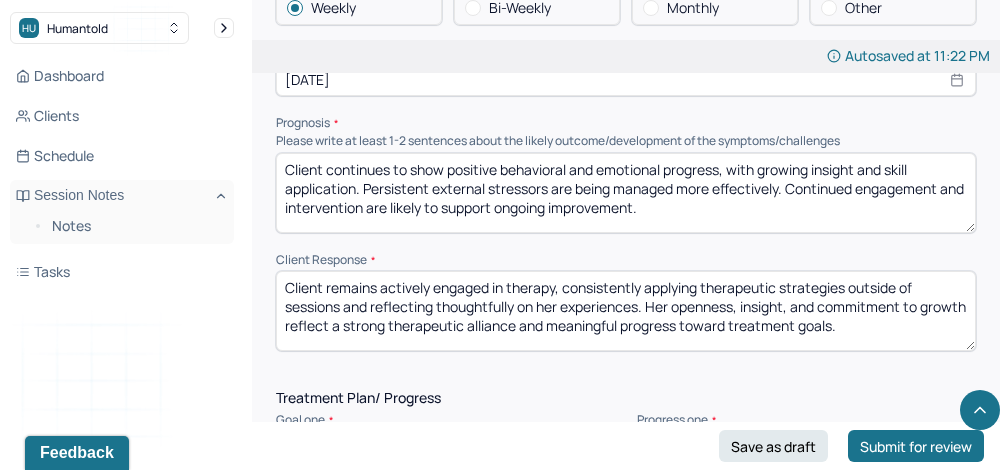 drag, startPoint x: 337, startPoint y: 211, endPoint x: 278, endPoint y: 114, distance: 113.534134 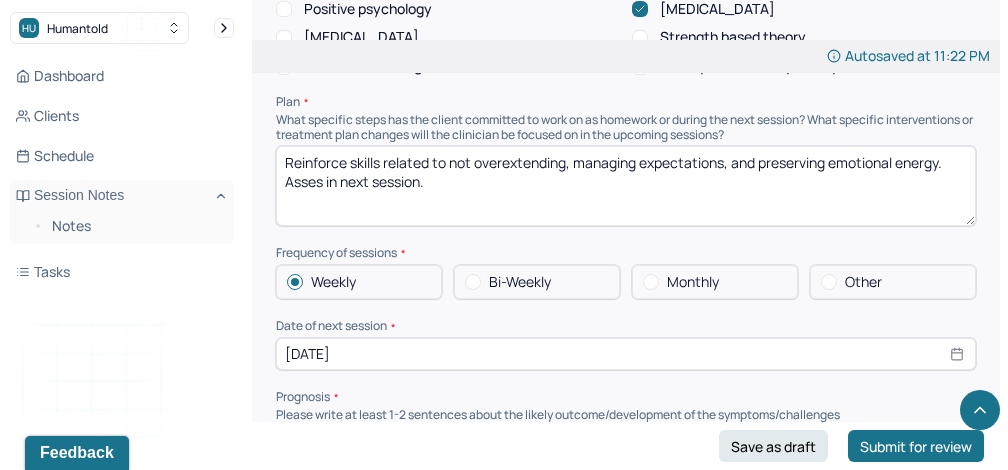 scroll, scrollTop: 2211, scrollLeft: 0, axis: vertical 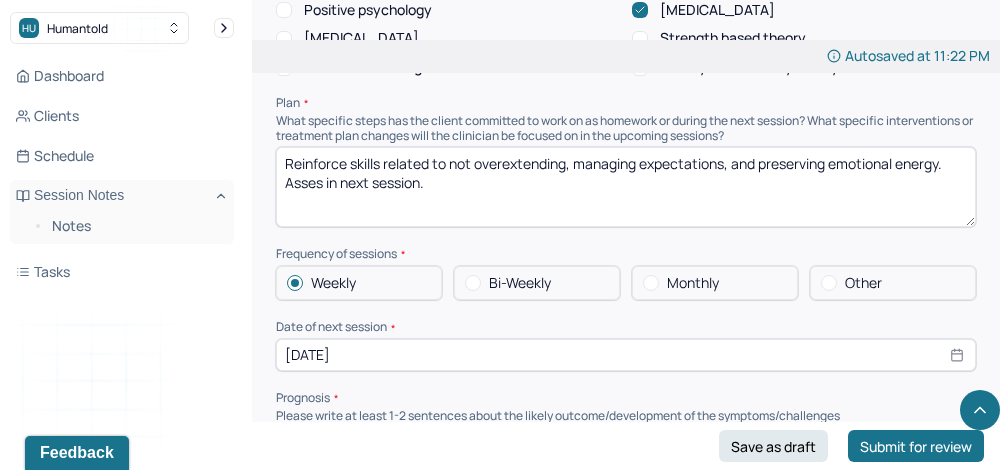 drag, startPoint x: 354, startPoint y: 195, endPoint x: 270, endPoint y: 123, distance: 110.63454 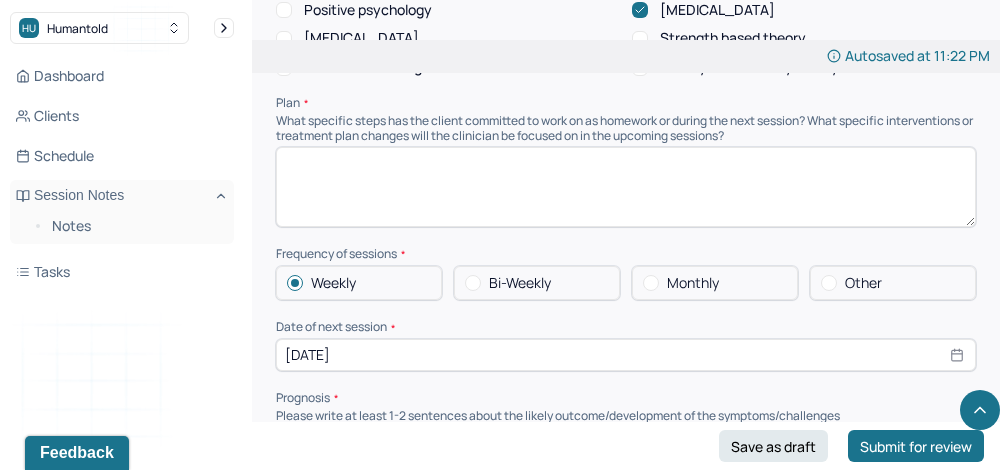 paste on "Future sessions will focus on maintaining gains, navigating ongoing co-parenting dynamics, and strengthening tolerance of emotional discomfort without reverting to old coping patterns." 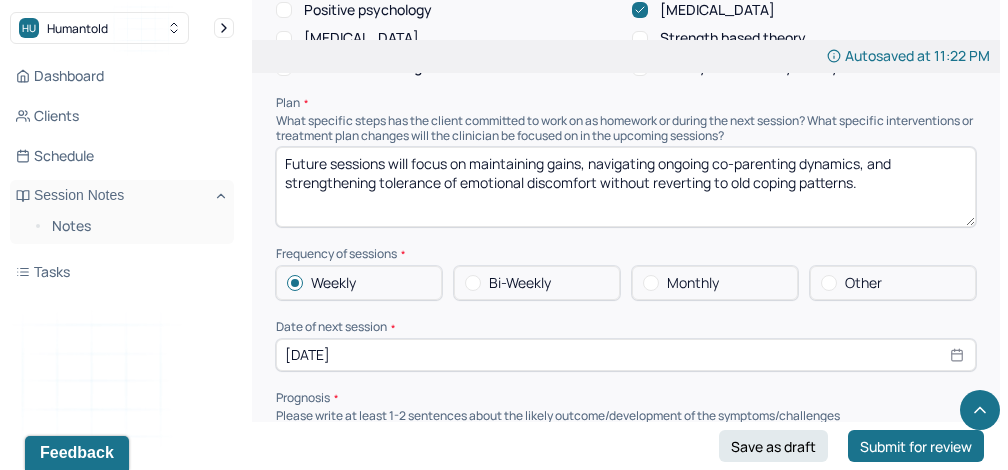 click on "Reinforce skills related to not overextending, managing expectations, and preserving emotional energy. Asses in next session." at bounding box center [626, 187] 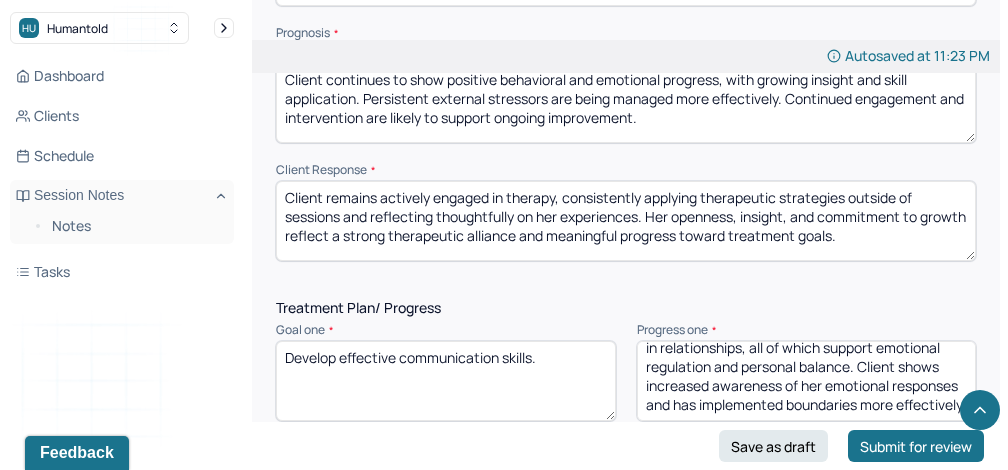 scroll, scrollTop: 2575, scrollLeft: 0, axis: vertical 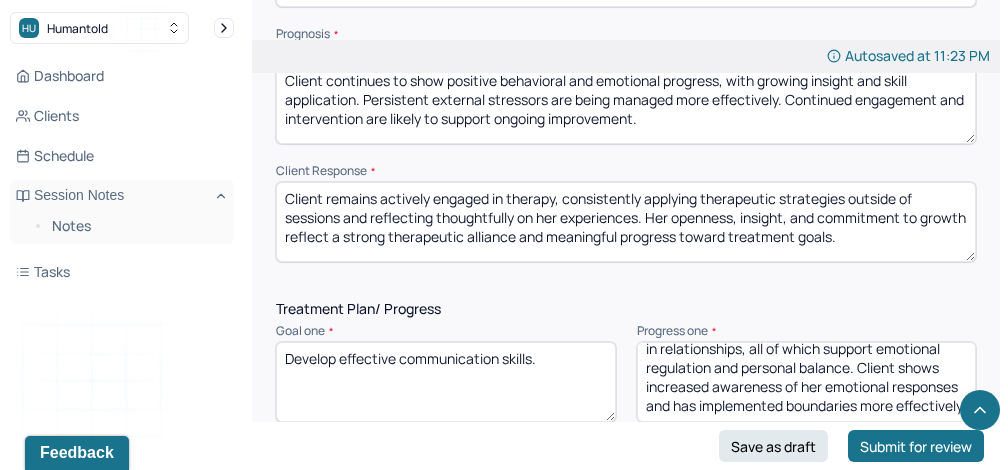 type on "Future sessions will focus on maintaining gains, navigating ongoing co-parenting dynamics, and strengthening tolerance of emotional discomfort without reverting to old coping patterns." 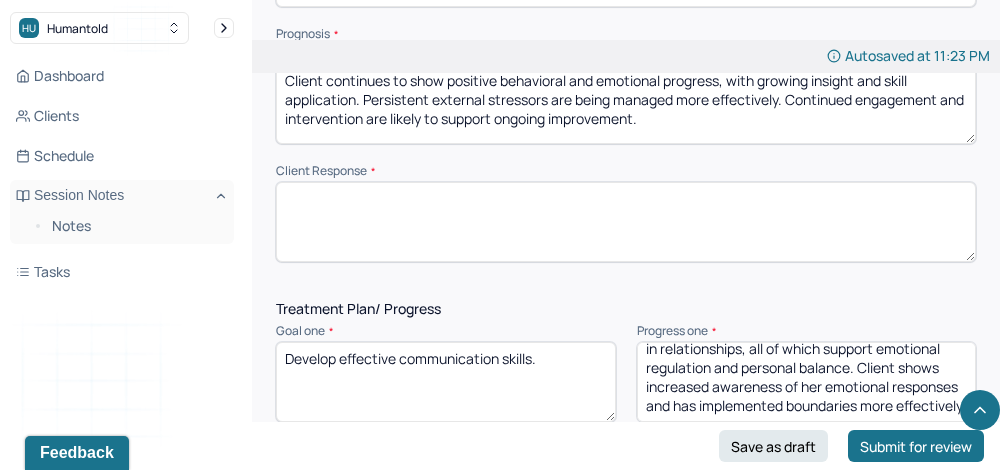 paste on "Client was open, reflective, and actively engaged in the therapeutic process. She demonstrated a willingness to explore emotional patterns and apply coping strategies discussed in previous sessions. Client participated collaboratively and showed sustained motivation toward [MEDICAL_DATA] and healthier communication." 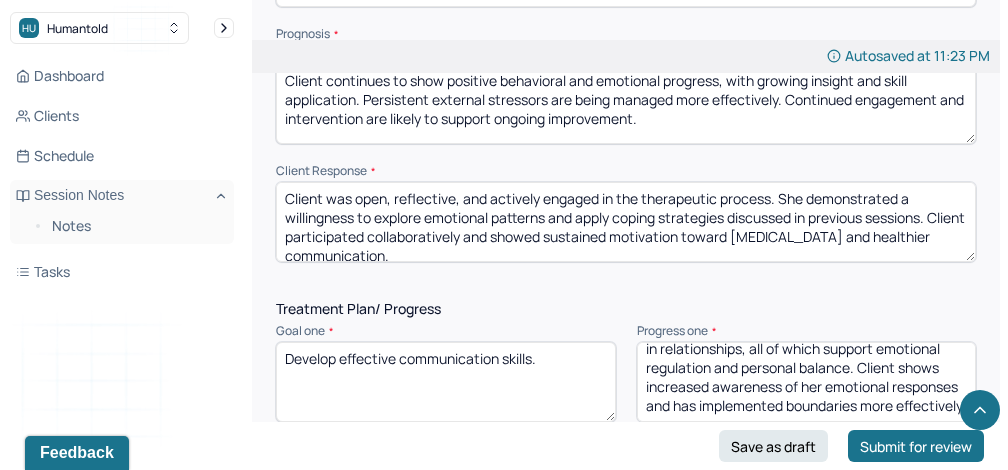 scroll, scrollTop: 3, scrollLeft: 0, axis: vertical 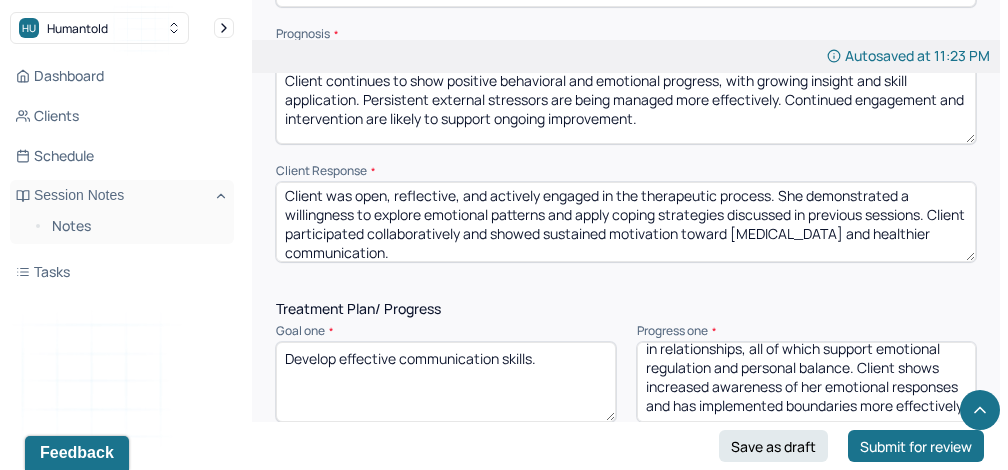 click on "Client remains actively engaged in therapy, consistently applying therapeutic strategies outside of sessions and reflecting thoughtfully on her experiences. Her openness, insight, and commitment to growth reflect a strong therapeutic alliance and meaningful progress toward treatment goals." at bounding box center (626, 222) 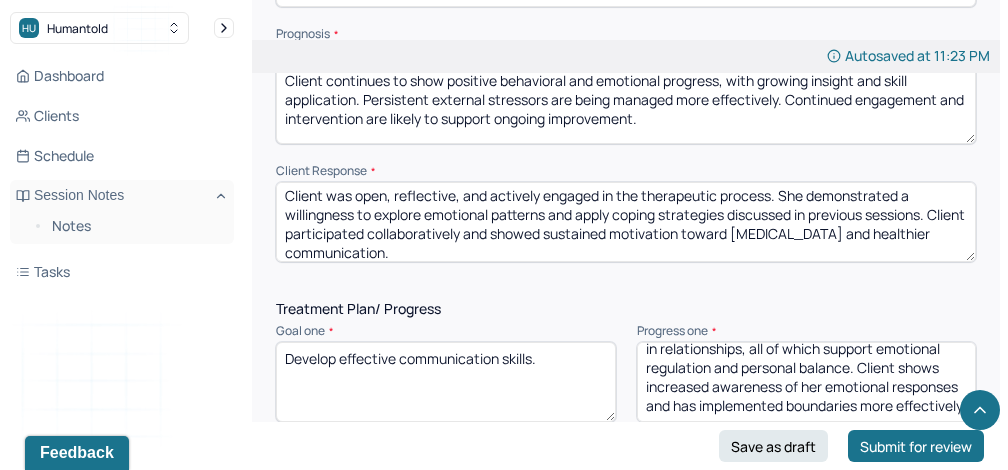 scroll, scrollTop: 9, scrollLeft: 0, axis: vertical 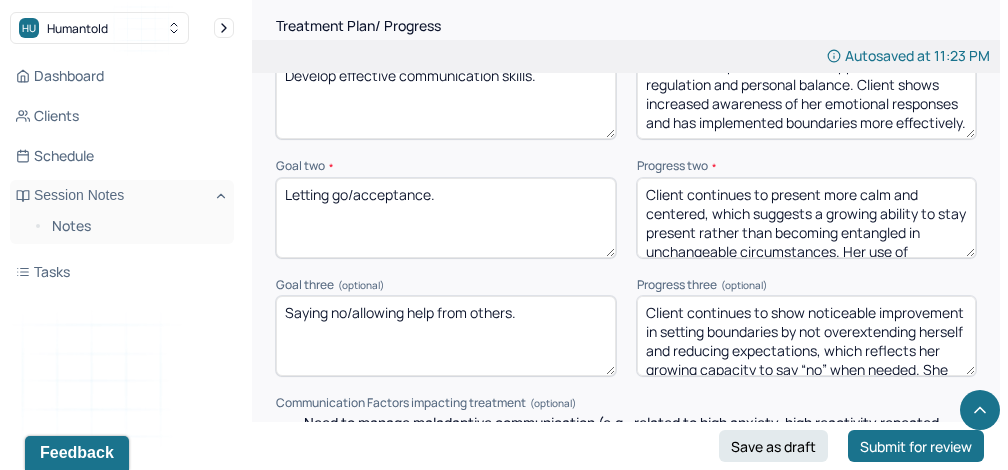 type on "Client was open, reflective, and actively engaged in the therapeutic process. She demonstrated a willingness to explore emotional patterns and apply coping strategies discussed in previous sessions. Client participated collaboratively and showed sustained motivation toward [MEDICAL_DATA] and healthier communication." 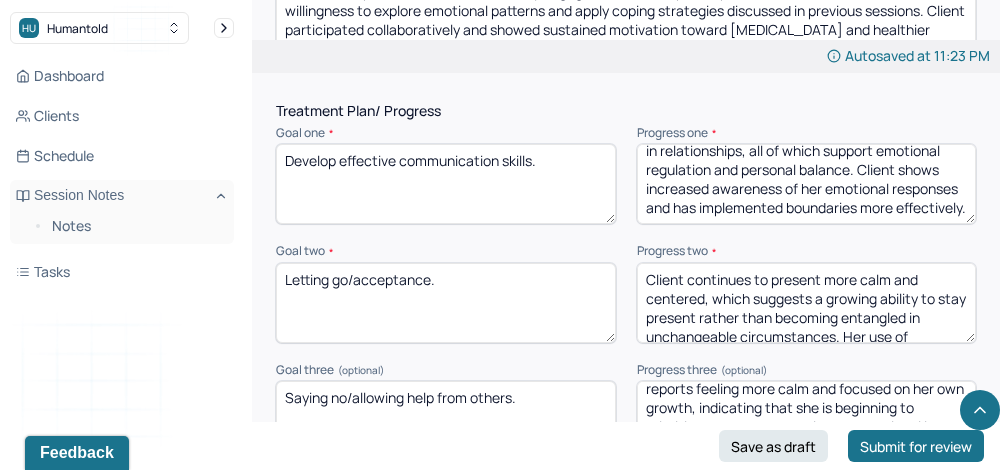 scroll, scrollTop: 2721, scrollLeft: 0, axis: vertical 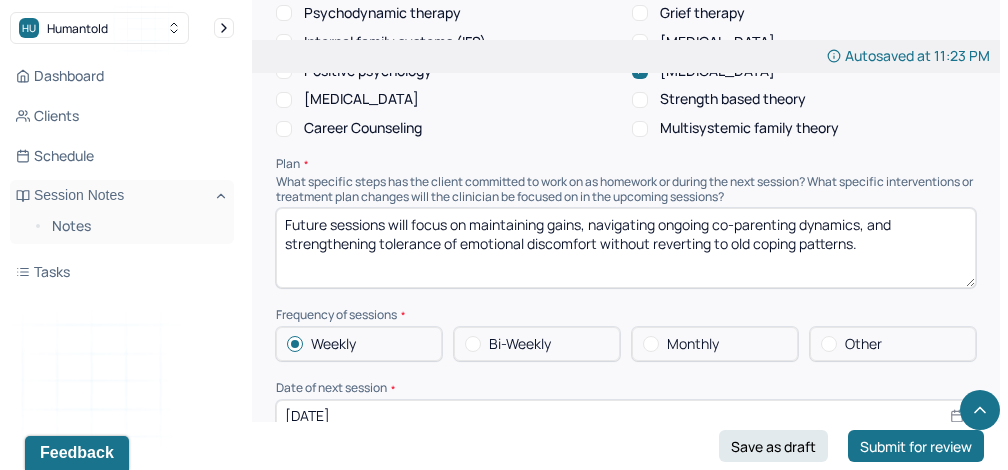 click on "Future sessions will focus on maintaining gains, navigating ongoing co-parenting dynamics, and strengthening tolerance of emotional discomfort without reverting to old coping patterns." at bounding box center [626, 248] 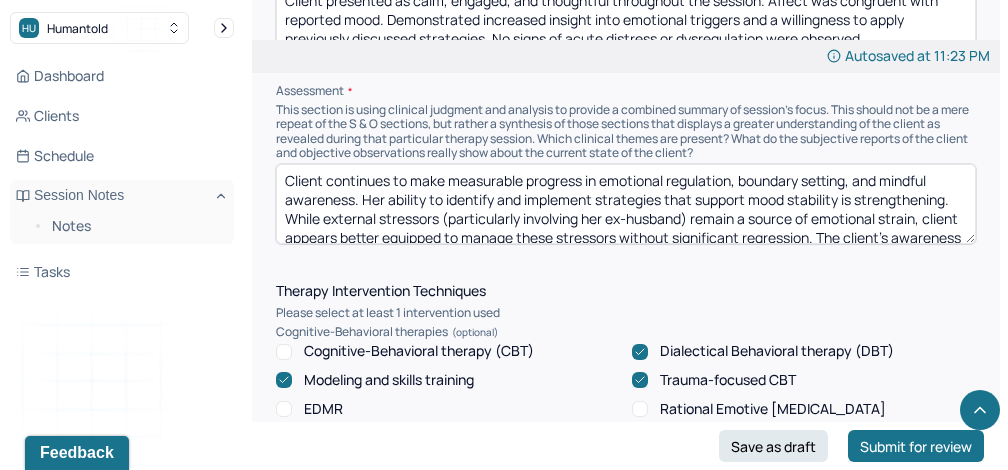 scroll, scrollTop: 1431, scrollLeft: 0, axis: vertical 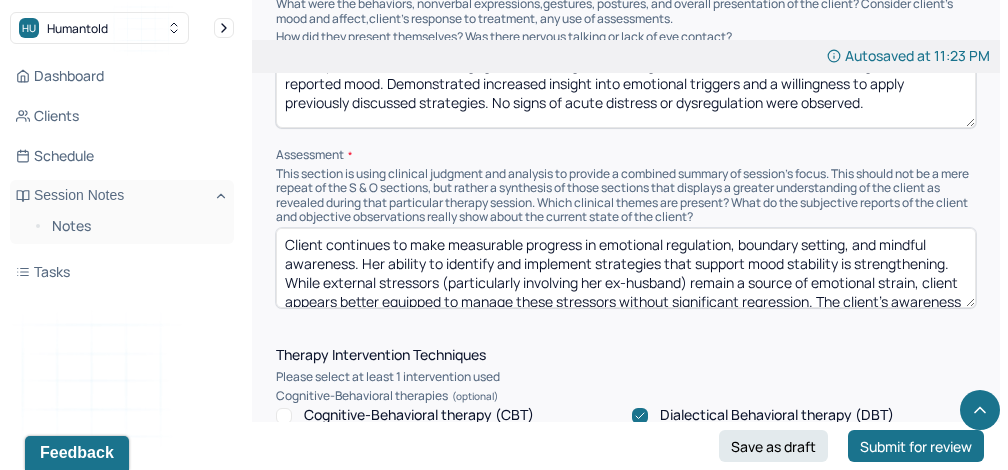 click on "Client continues to make measurable progress in emotional regulation, boundary setting, and mindful awareness. Her ability to identify and implement strategies that support mood stability is strengthening. While external stressors (particularly involving her ex-husband) remain a source of emotional strain, client appears better equipped to manage these stressors without significant regression. The client's awareness of how these dynamics may affect her children indicates deepening insight and attunement to her environment. Continued  CBT and Mindfulness-Based Interventions were utilized to support the client in recognizing thought patterns, practicing acceptance, setting boundaries, and staying present." at bounding box center [626, 268] 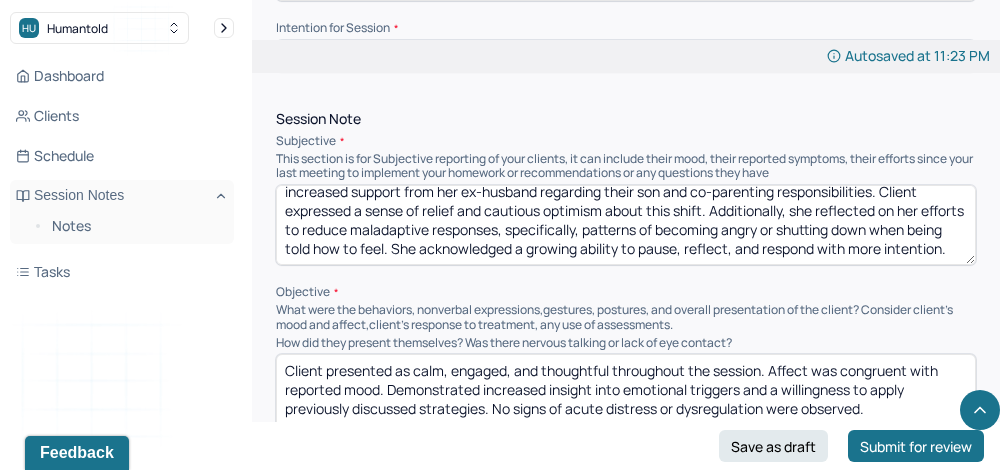scroll, scrollTop: 1096, scrollLeft: 0, axis: vertical 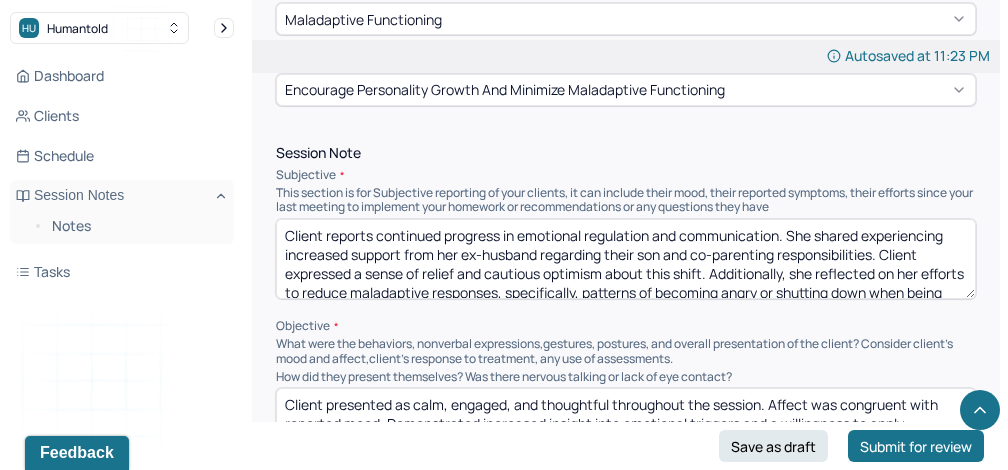 click on "Client reports continued progress in emotional regulation and communication. She shared experiencing increased support from her ex-husband regarding their son and co-parenting responsibilities. Client expressed a sense of relief and cautious optimism about this shift. Additionally, she reflected on her efforts to reduce maladaptive responses, specifically, patterns of becoming angry or shutting down when being told how to feel. She acknowledged a growing ability to pause, reflect, and respond with more intention." at bounding box center (626, 259) 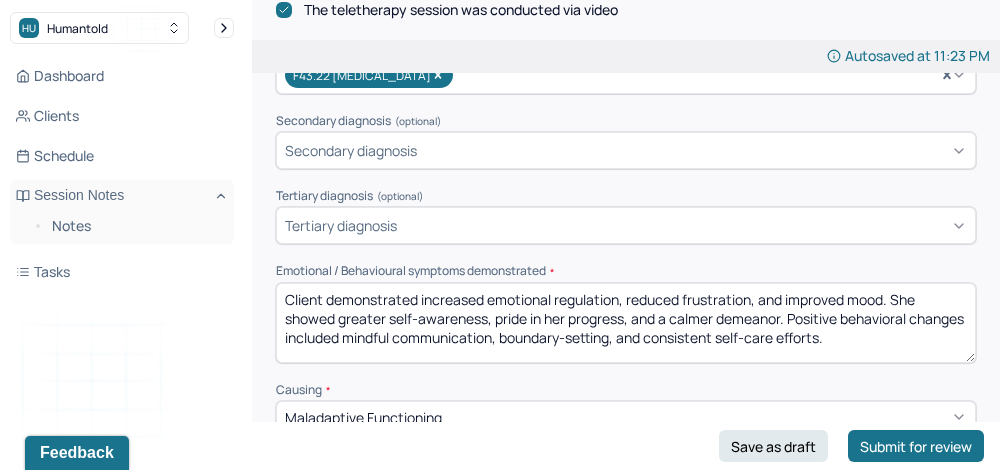 scroll, scrollTop: 797, scrollLeft: 0, axis: vertical 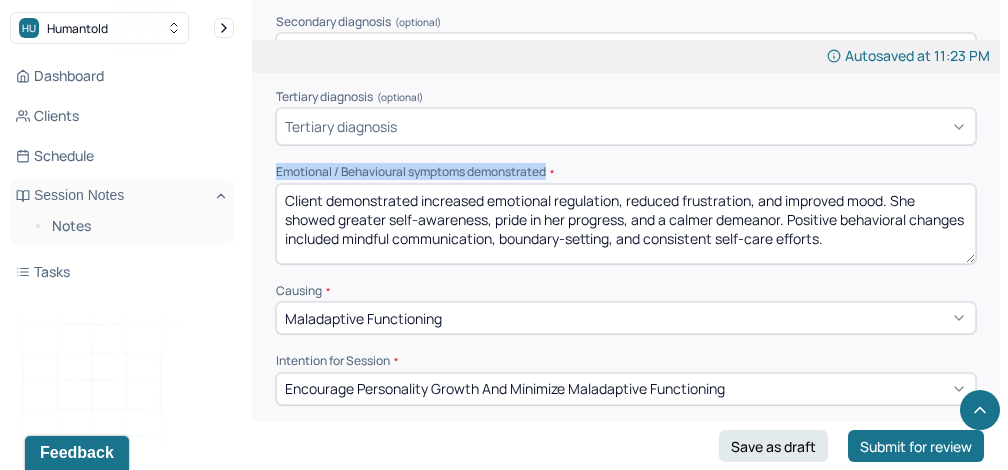 drag, startPoint x: 553, startPoint y: 161, endPoint x: 277, endPoint y: 161, distance: 276 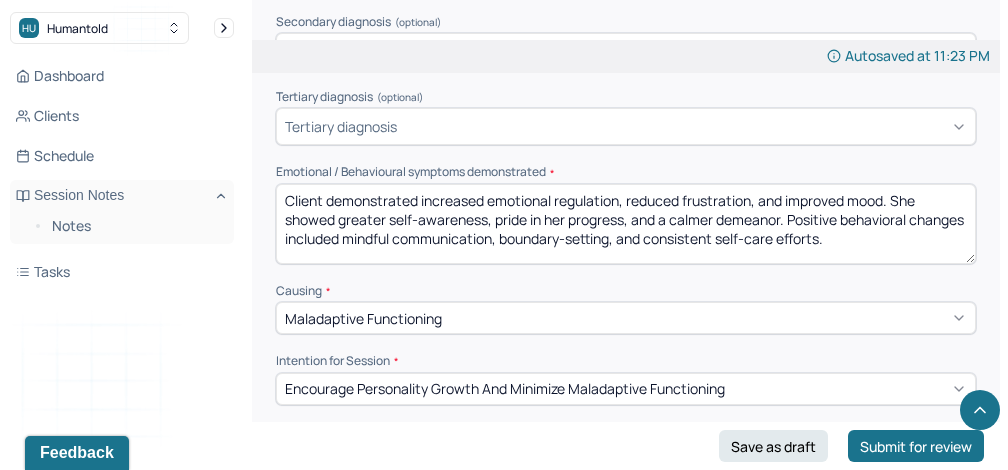 drag, startPoint x: 458, startPoint y: 243, endPoint x: 291, endPoint y: 160, distance: 186.4886 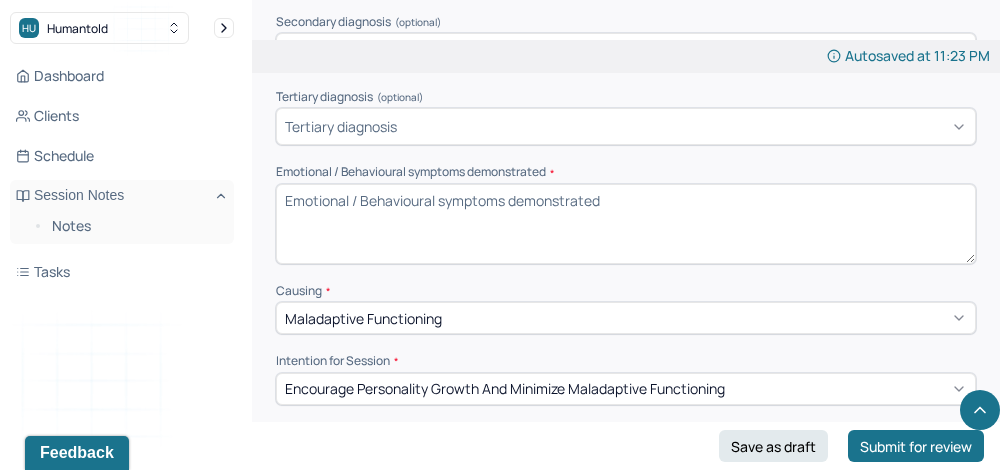 paste on "Client showed improved emotional regulation, reduced reactivity, and effective use of coping strategies. Mild stress related to co-parenting was present but managed well." 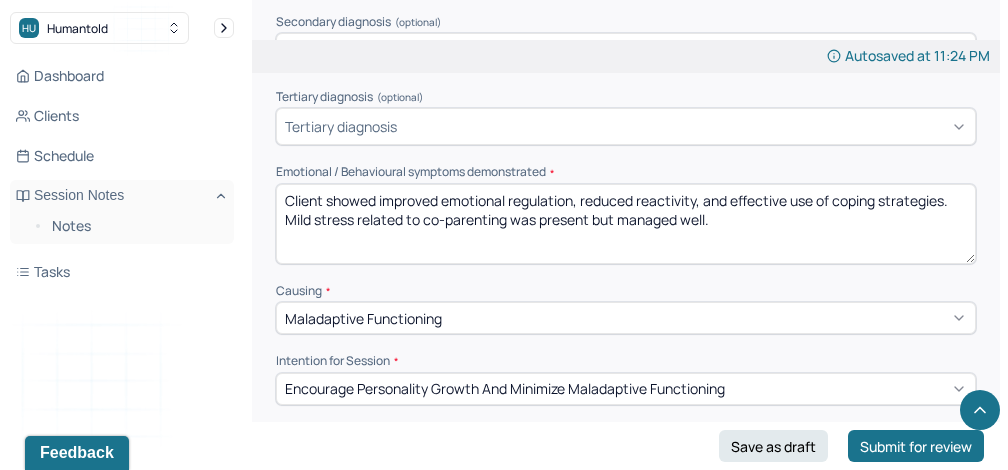 click on "Client showed improved emotional regulation, reduced reactivity, and effective use of coping strategies. Mild stress related to co-parenting was present but managed well." at bounding box center [626, 224] 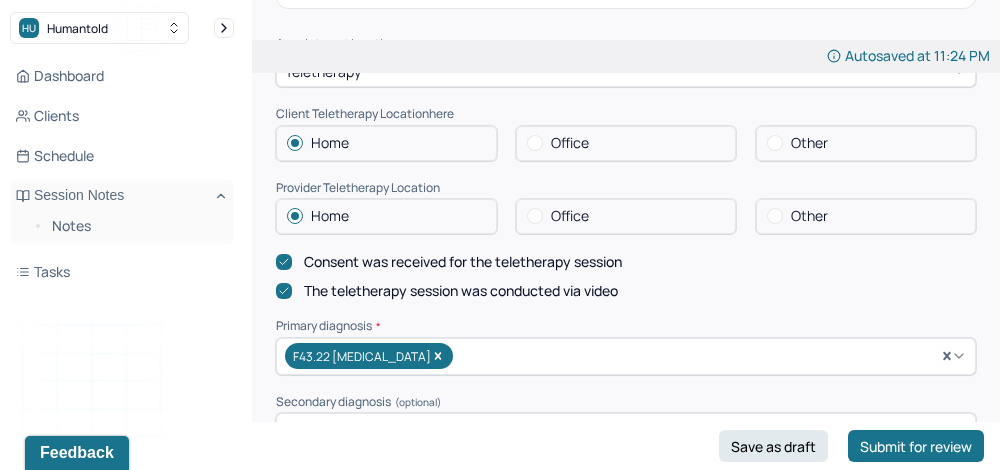scroll, scrollTop: 512, scrollLeft: 0, axis: vertical 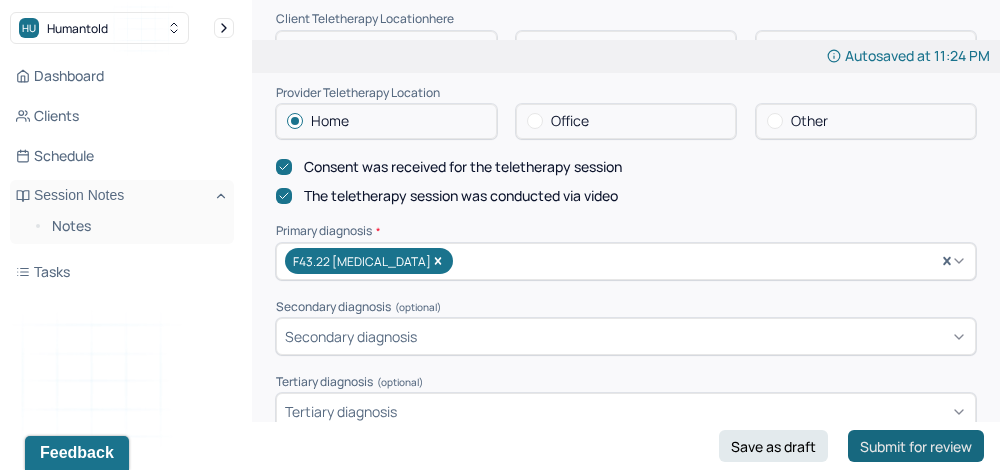 type on "Client showed improved emotional regulation, reduced reactivity, and effective use of coping strategies. Mild stress related to co-parenting was present but managed well." 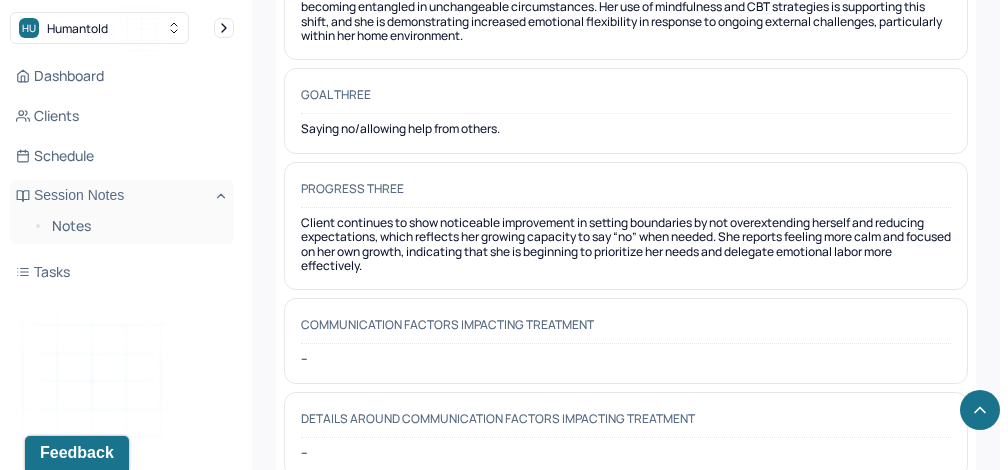 scroll, scrollTop: 3774, scrollLeft: 0, axis: vertical 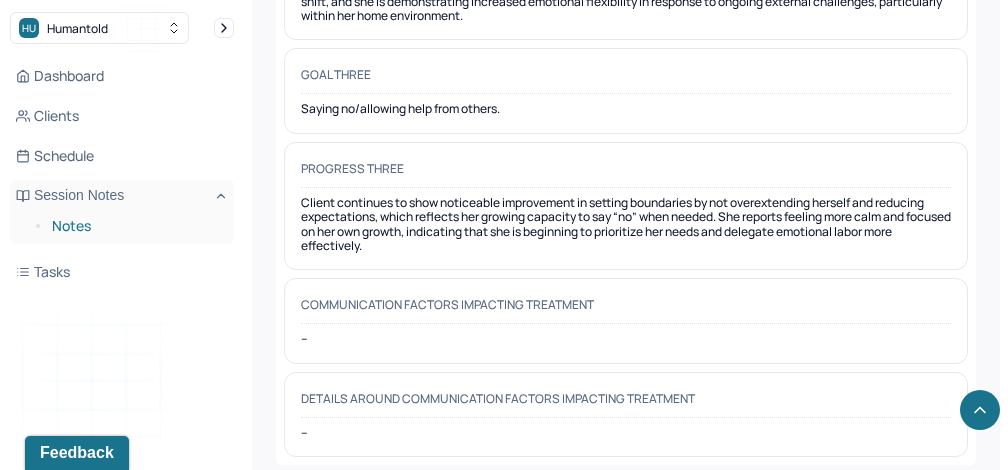 click on "Notes" at bounding box center [135, 226] 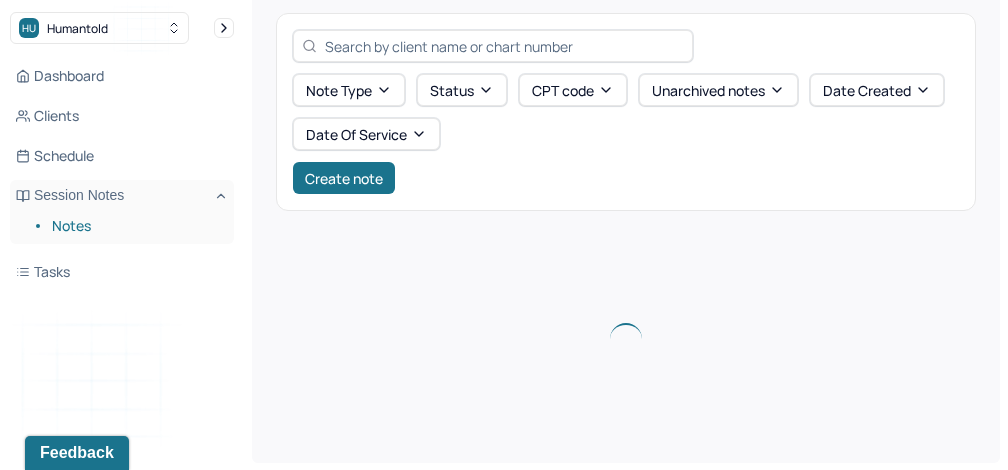 scroll, scrollTop: 92, scrollLeft: 0, axis: vertical 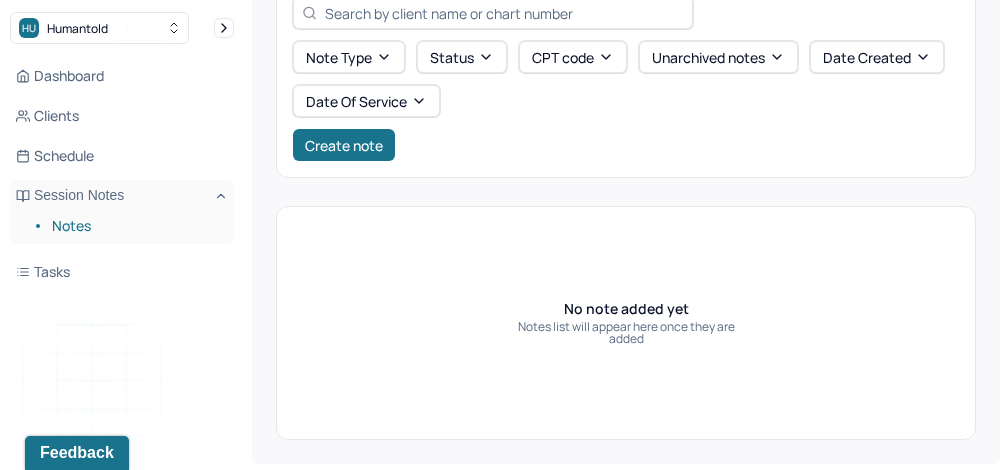 click on "Notes" at bounding box center [135, 226] 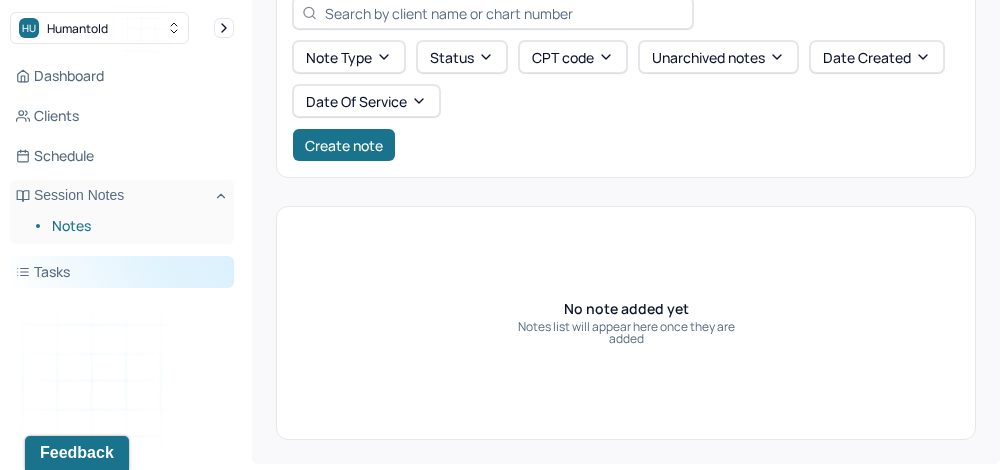 click on "Tasks" at bounding box center [122, 272] 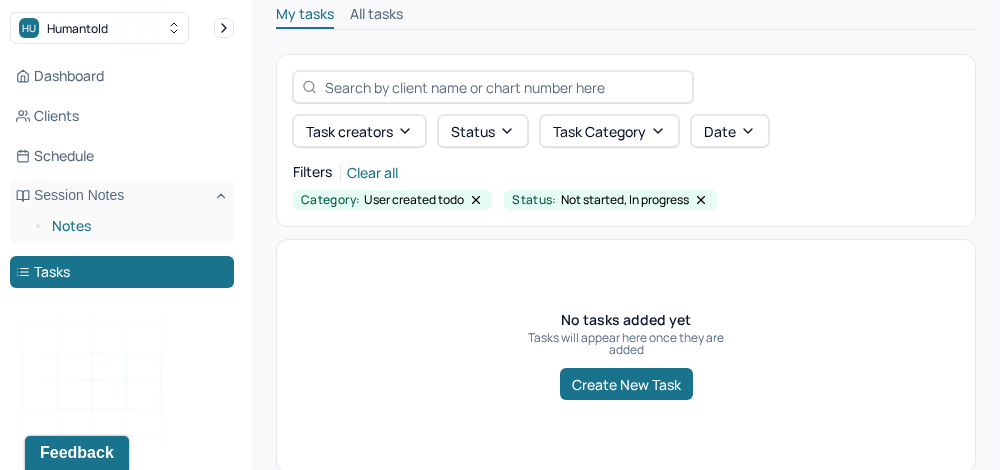 scroll, scrollTop: 92, scrollLeft: 0, axis: vertical 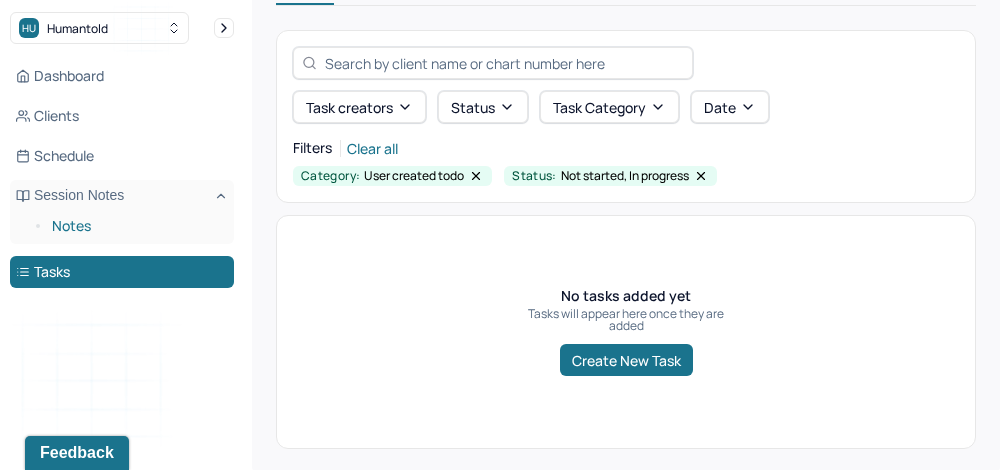 click on "Notes" at bounding box center [135, 226] 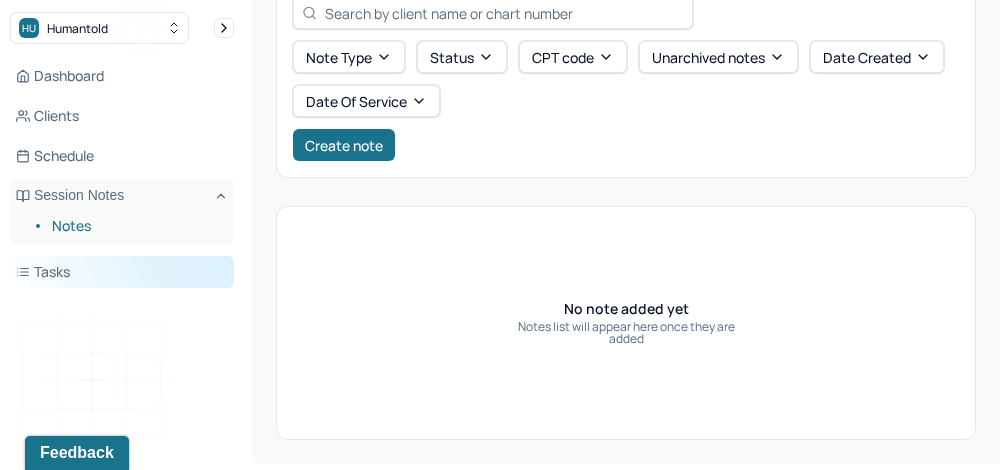 click on "Tasks" at bounding box center [122, 272] 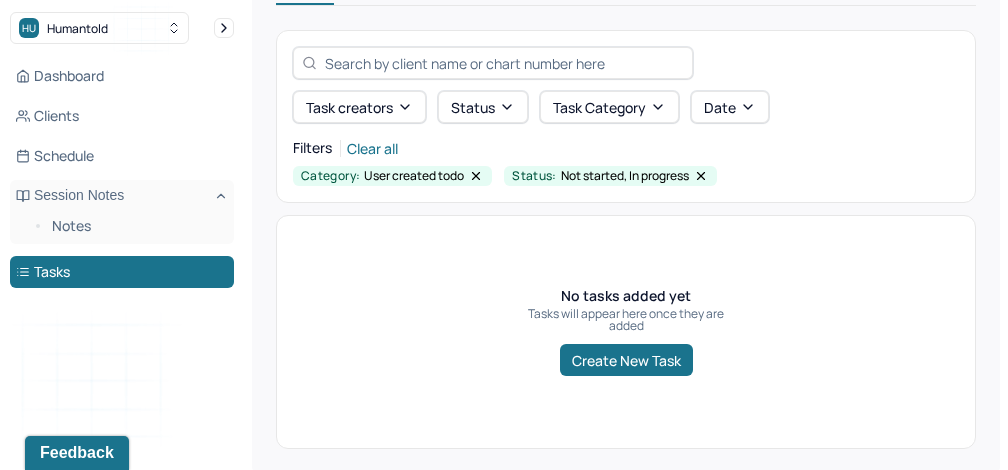 scroll, scrollTop: 0, scrollLeft: 0, axis: both 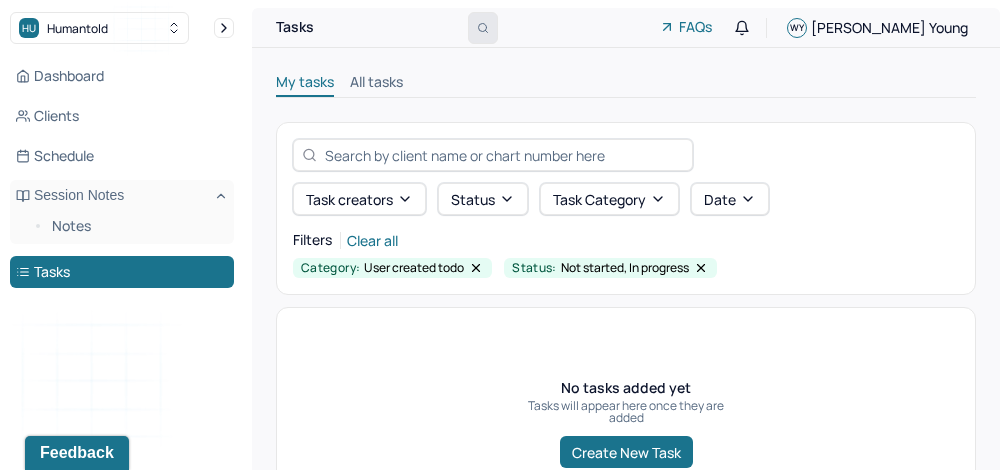 click at bounding box center (483, 28) 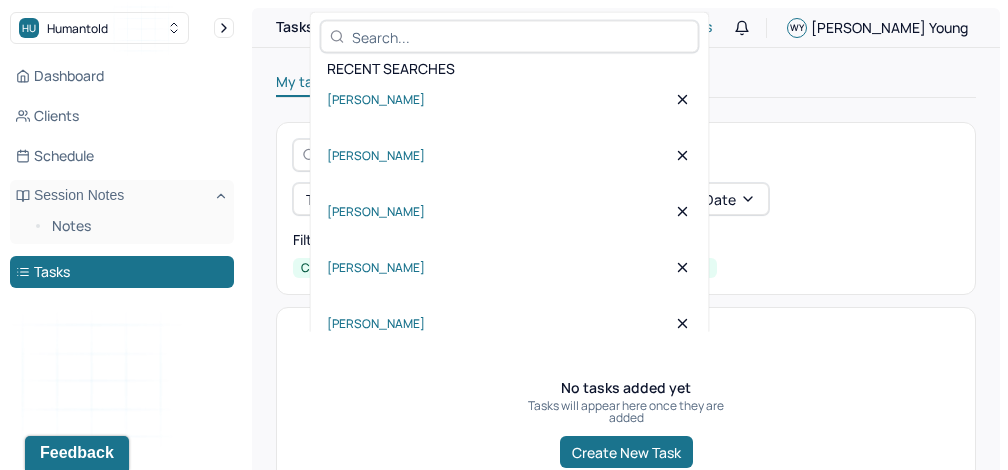 click on "[PERSON_NAME]" at bounding box center (510, 99) 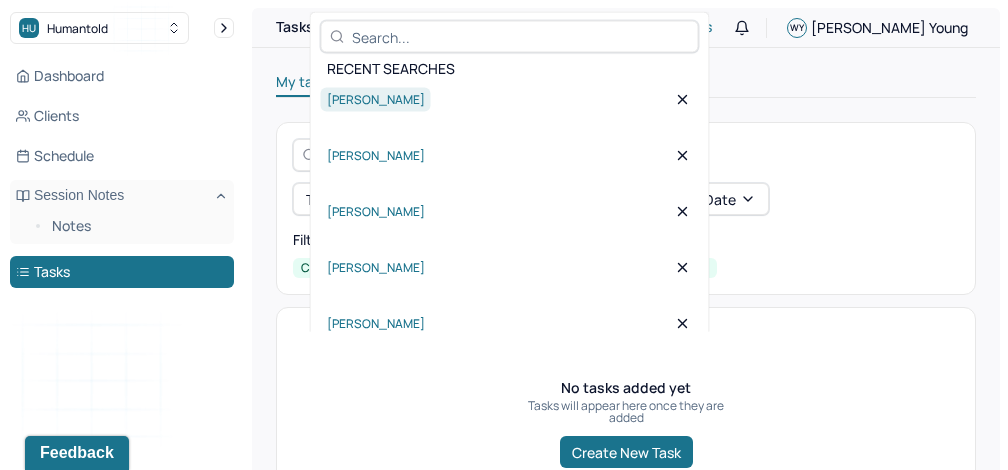 click on "[PERSON_NAME]" at bounding box center [376, 99] 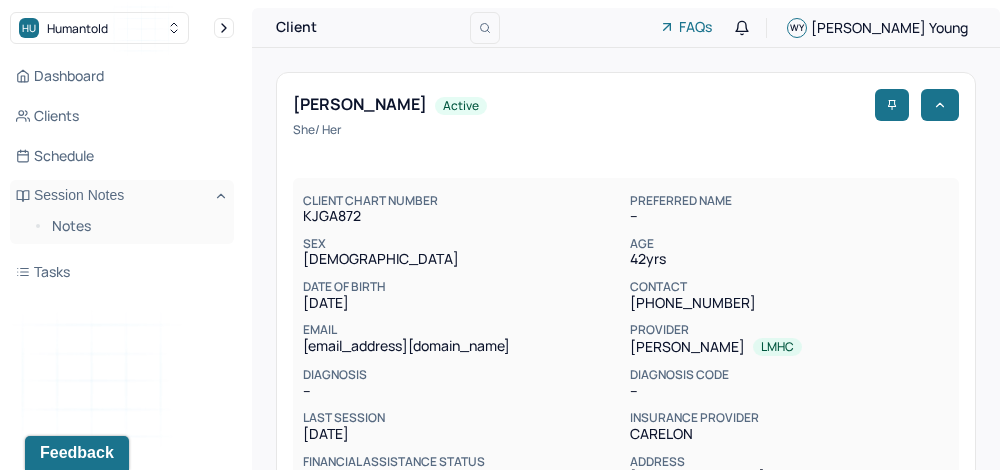 scroll, scrollTop: 355, scrollLeft: 0, axis: vertical 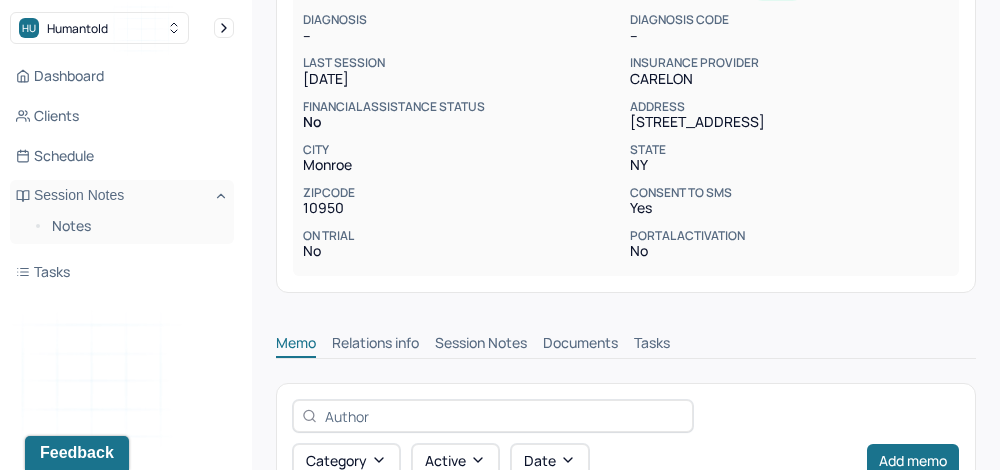 click on "Session Notes" at bounding box center (481, 345) 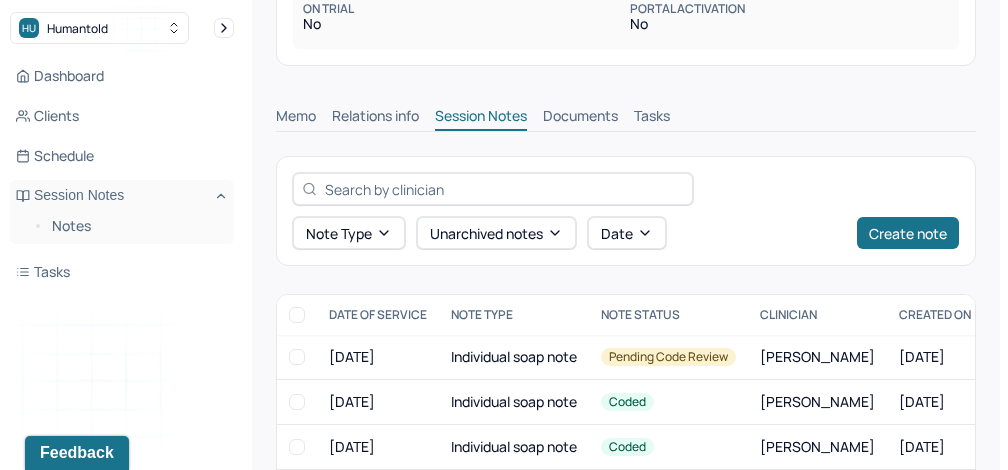 scroll, scrollTop: 676, scrollLeft: 0, axis: vertical 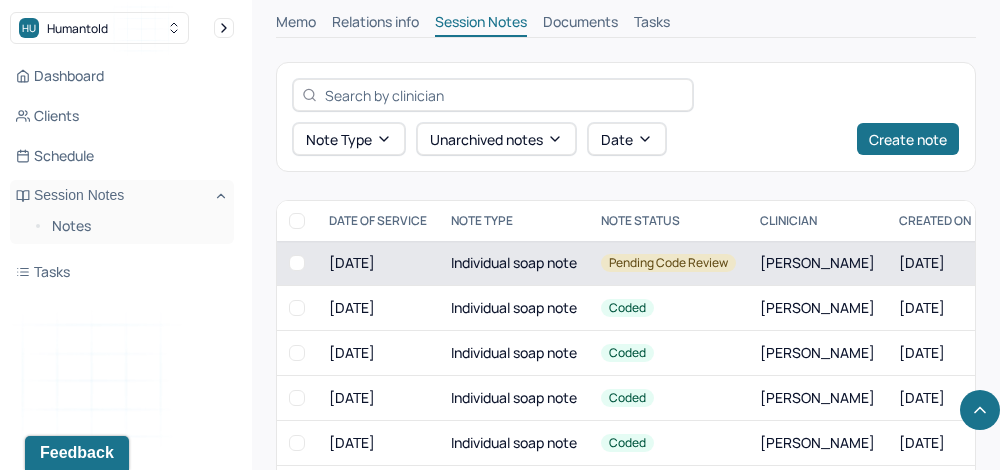 click on "Individual soap note" at bounding box center [514, 263] 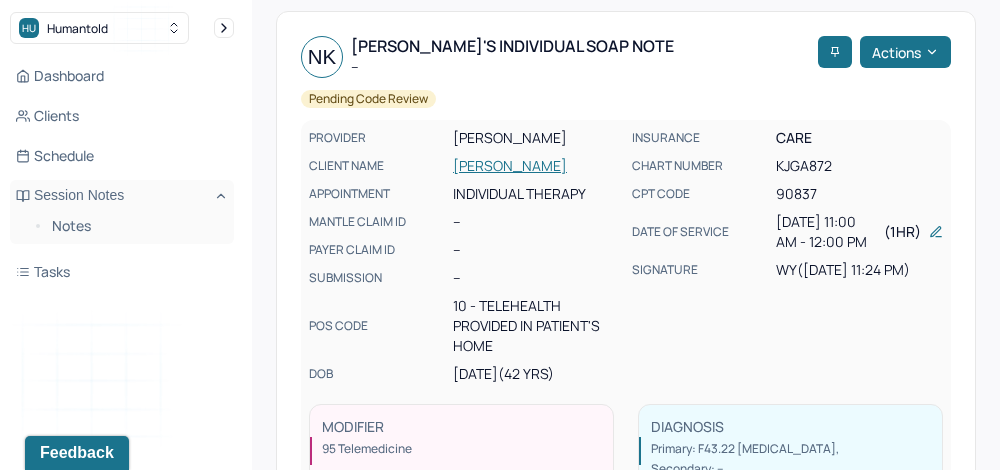scroll, scrollTop: 0, scrollLeft: 0, axis: both 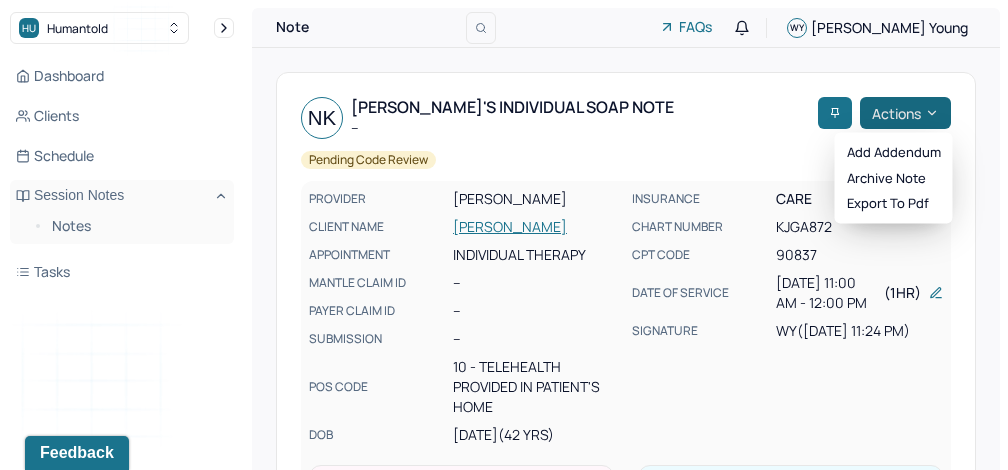 click on "Actions" at bounding box center (905, 113) 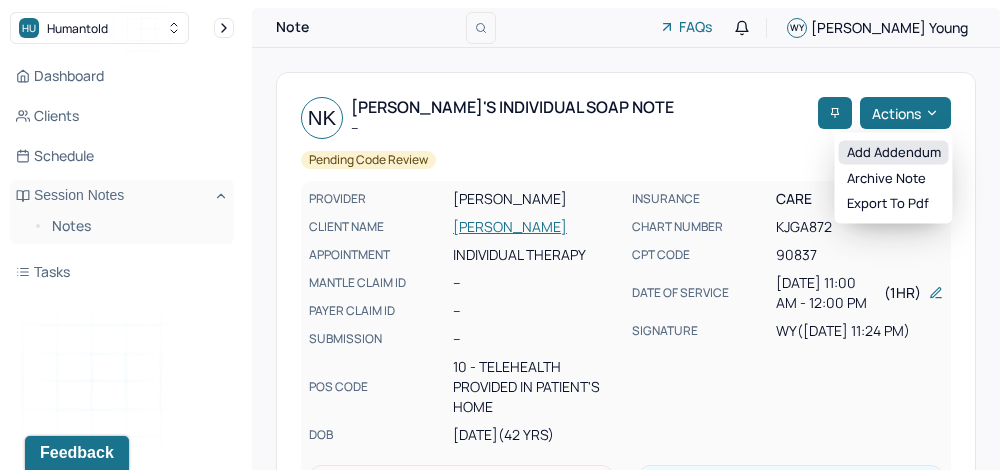 click on "Add addendum" at bounding box center (894, 153) 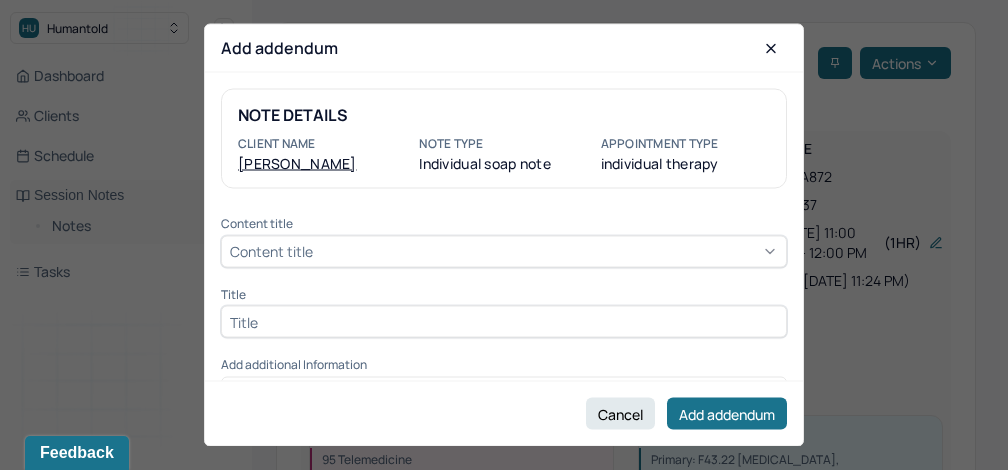 click on "Content title" at bounding box center (504, 251) 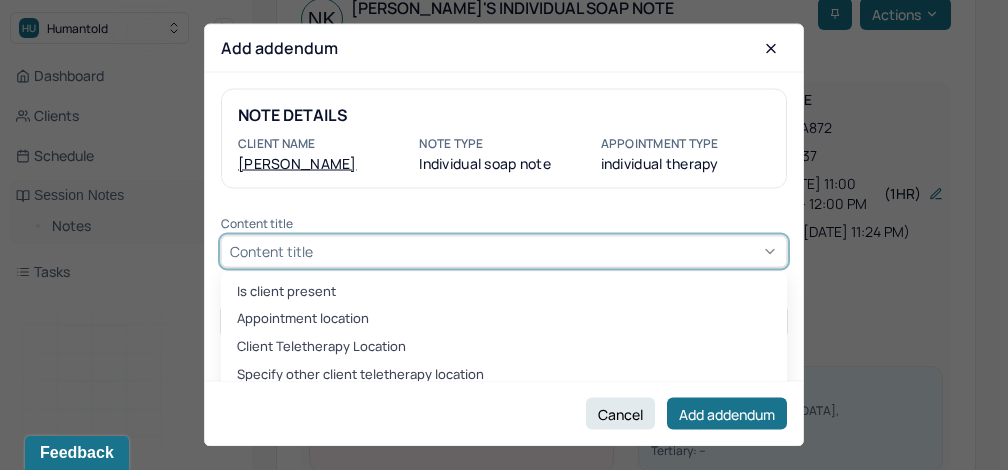scroll, scrollTop: 108, scrollLeft: 0, axis: vertical 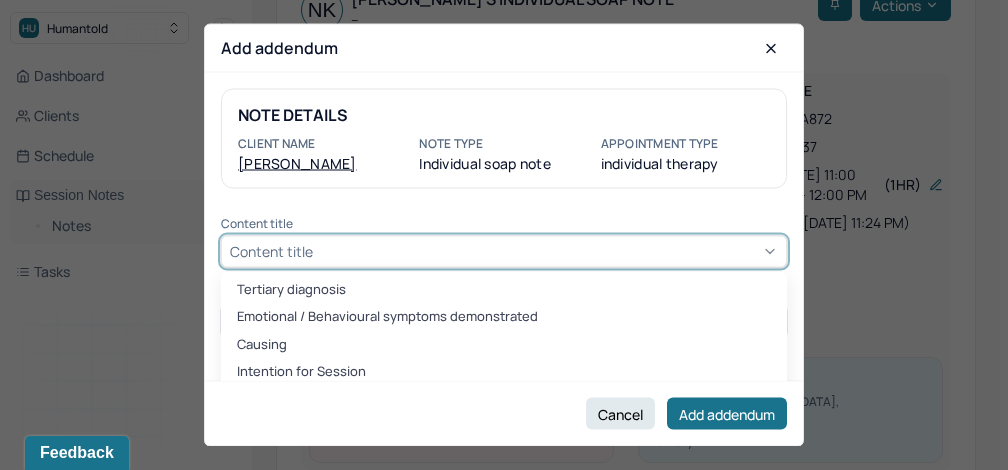 click on "Emotional / Behavioural symptoms demonstrated" at bounding box center (504, 317) 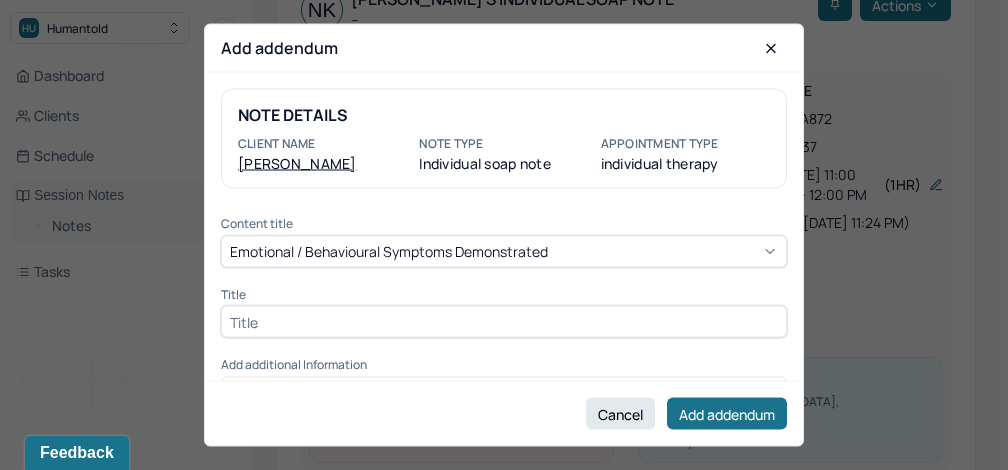 click at bounding box center (504, 322) 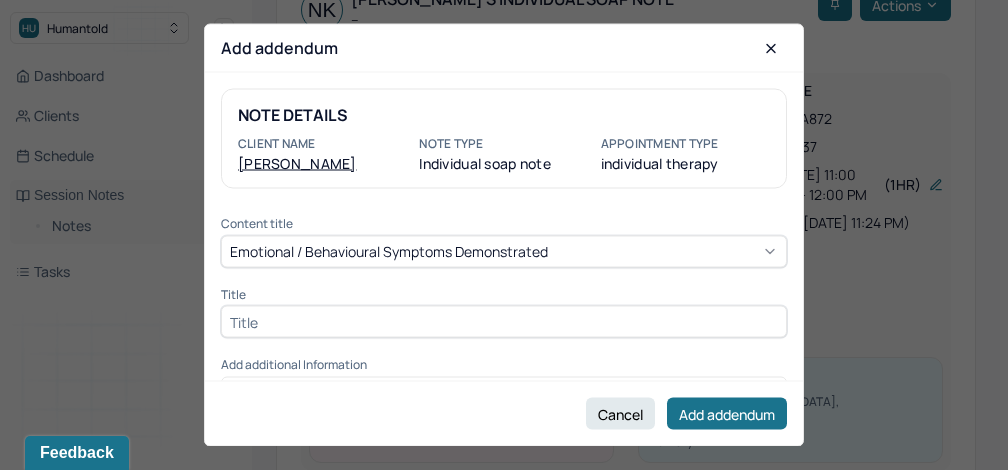 click at bounding box center (504, 322) 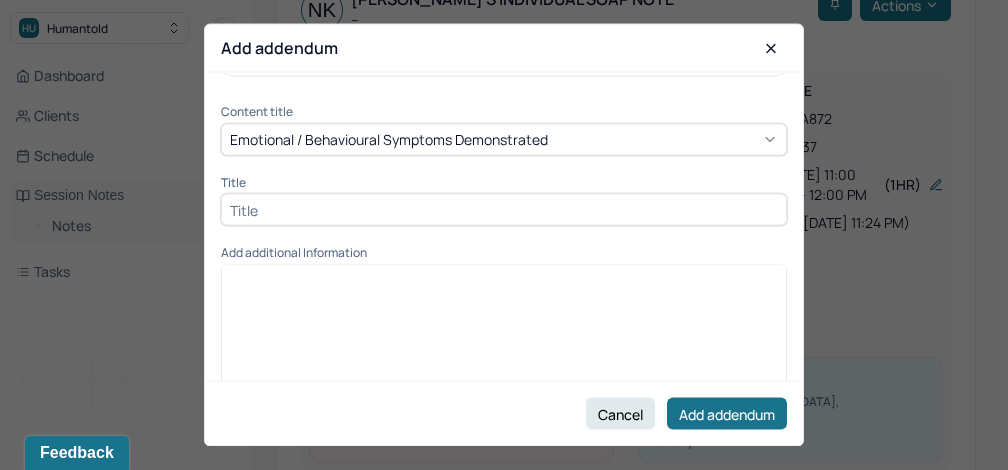 click at bounding box center [504, 331] 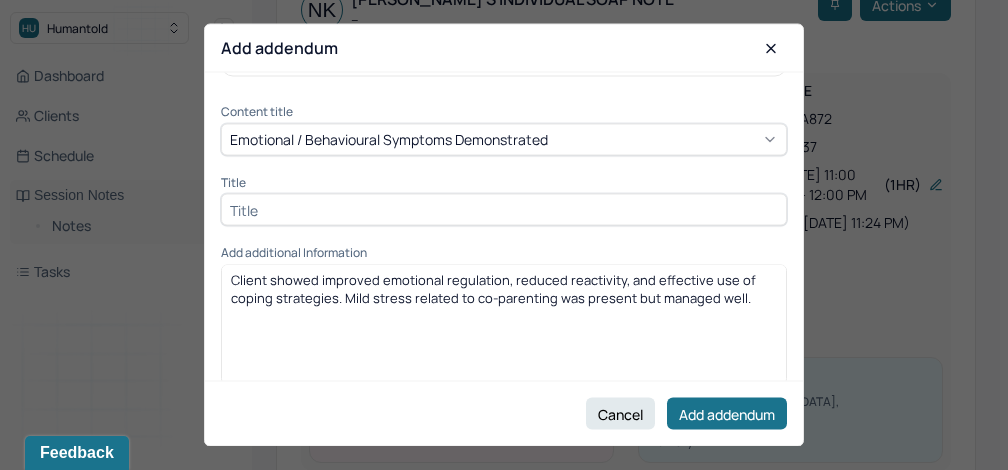 scroll, scrollTop: 0, scrollLeft: 0, axis: both 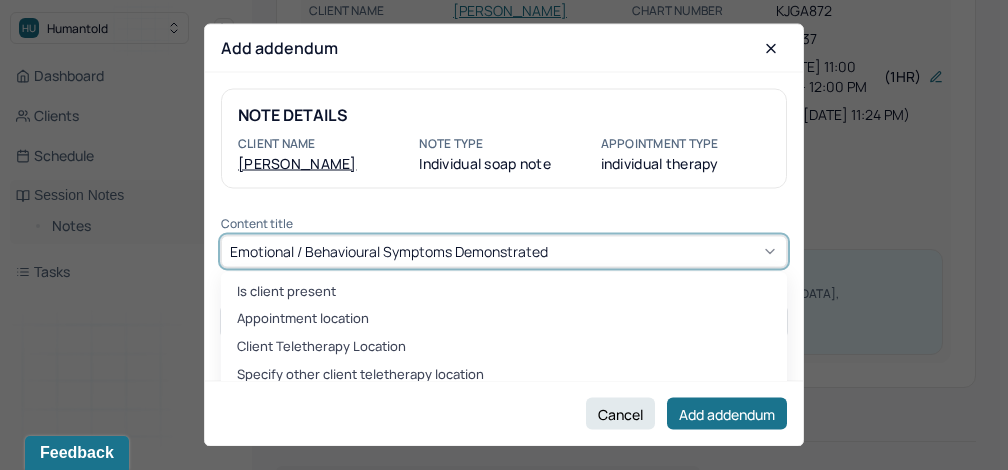 drag, startPoint x: 571, startPoint y: 253, endPoint x: 290, endPoint y: 252, distance: 281.00177 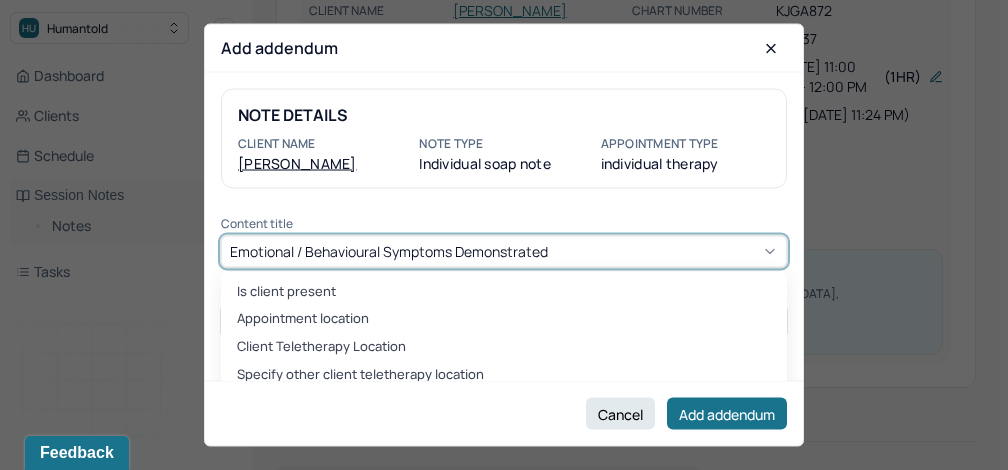 click on "NOTE DETAILS Client name [PERSON_NAME] Note type Individual soap note Appointment Type individual therapy Content title Is client present, 1 of 34. 34 results available. Use Up and Down to choose options, press Enter to select the currently focused option, press Escape to exit the menu, press Tab to select the option and exit the menu. Emotional / Behavioural symptoms demonstrated Is client present Appointment location Client Teletherapy Location Specify other client teletherapy location Provider Teletherapy Location Specify other provider teletherapy location Consent was received for the teletherapy session The teletherapy session was conducted via video Primary diagnosis Secondary diagnosis Tertiary diagnosis Emotional / Behavioural symptoms demonstrated Causing Intention for Session Subjective Objective Assessment Cognitive-Behavioral therapies Relationship based Interventions Other Plan Frequency of sessions Please specify if other Date of next session Prognosis Client Response Goal one Progress one Title" at bounding box center [504, 227] 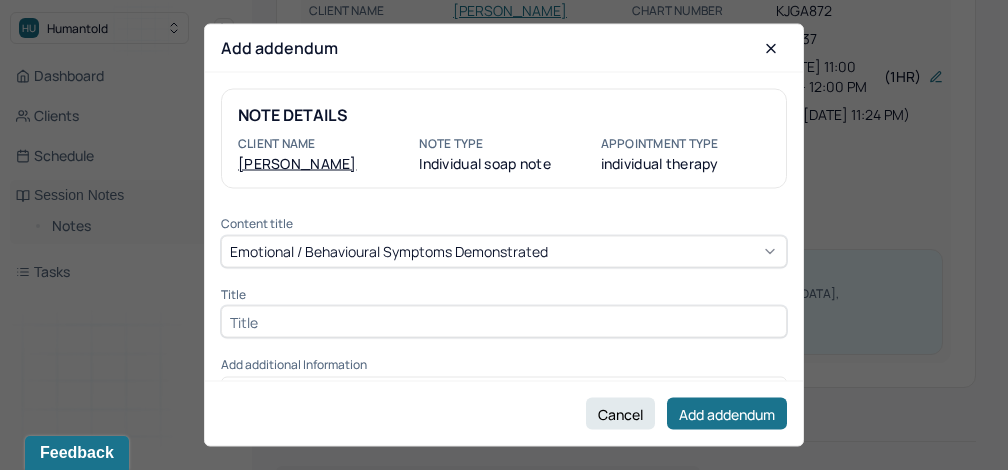 scroll, scrollTop: 54, scrollLeft: 0, axis: vertical 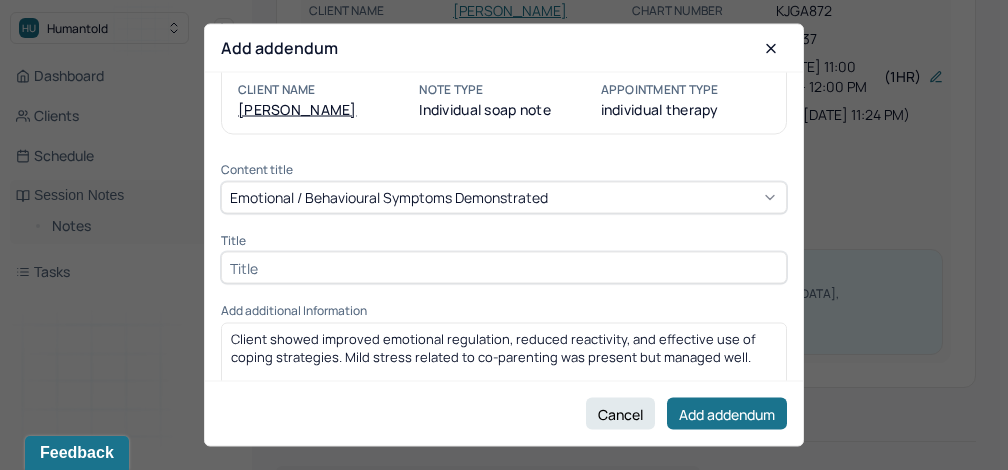 click on "Content title Emotional / Behavioural symptoms demonstrated Title Add additional Information Client showed improved emotional regulation, reduced reactivity, and effective use of coping strategies. Mild stress related to co-parenting was present but managed well. Provider's Initials" at bounding box center (504, 385) 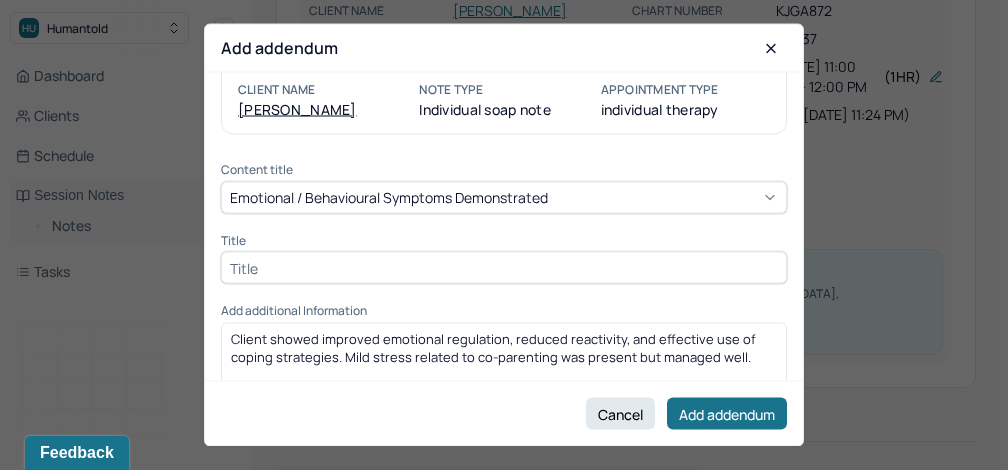 click at bounding box center (504, 268) 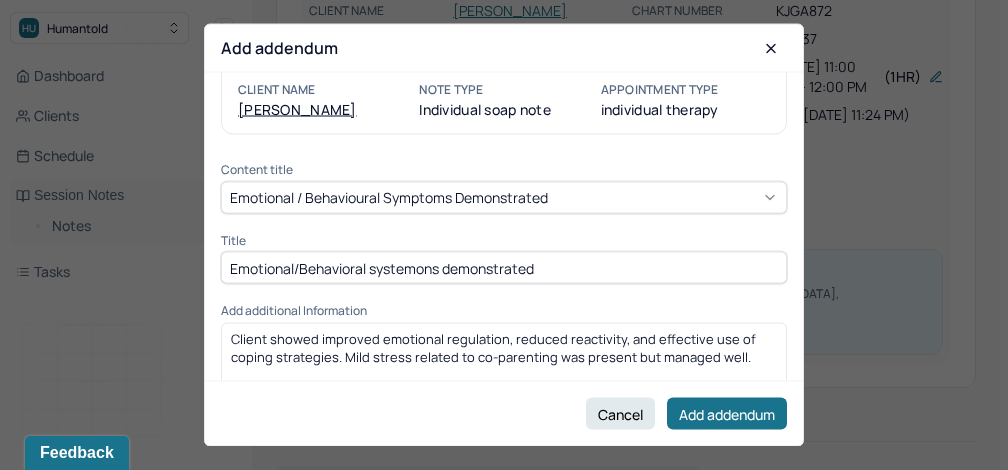 scroll, scrollTop: 14, scrollLeft: 0, axis: vertical 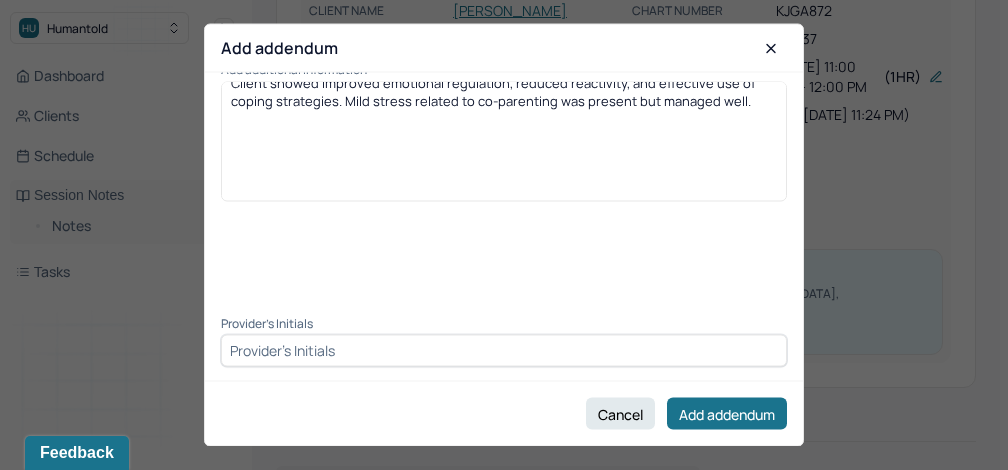 type on "Emotional/Behavioral systemons demonstrated" 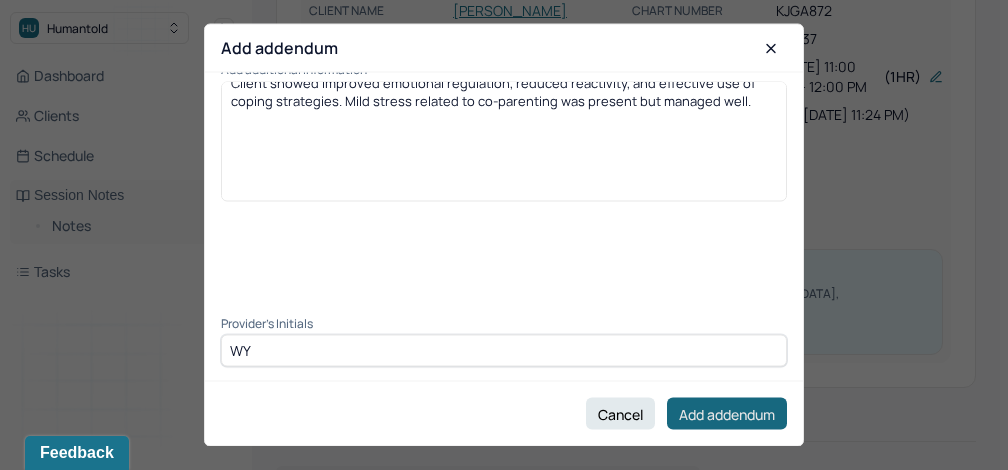 type on "WY" 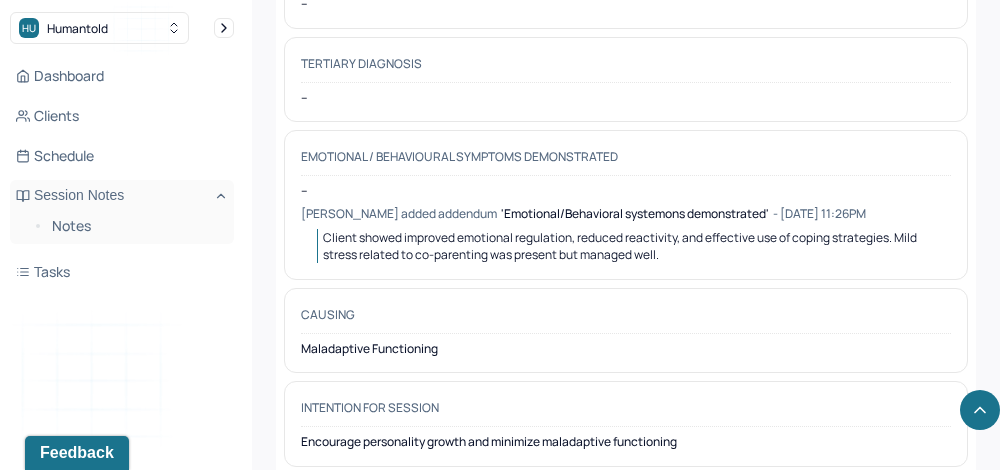 scroll, scrollTop: 1436, scrollLeft: 0, axis: vertical 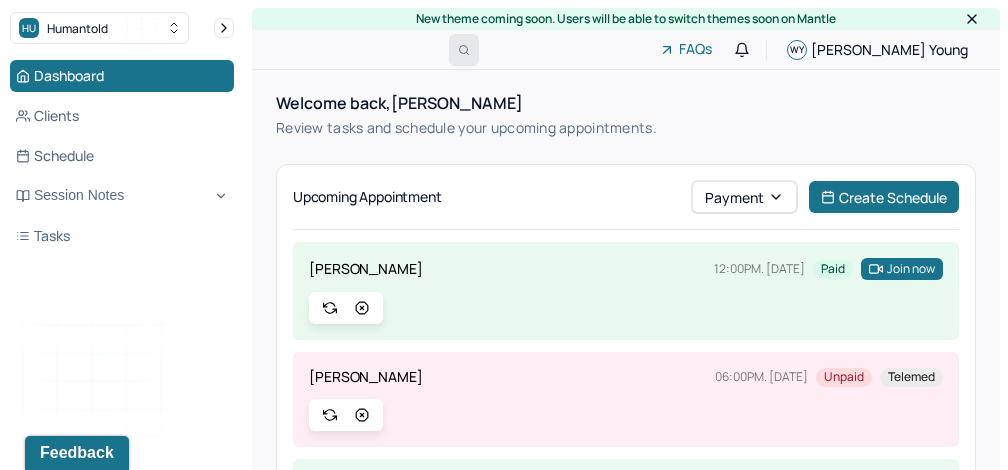 click at bounding box center [464, 50] 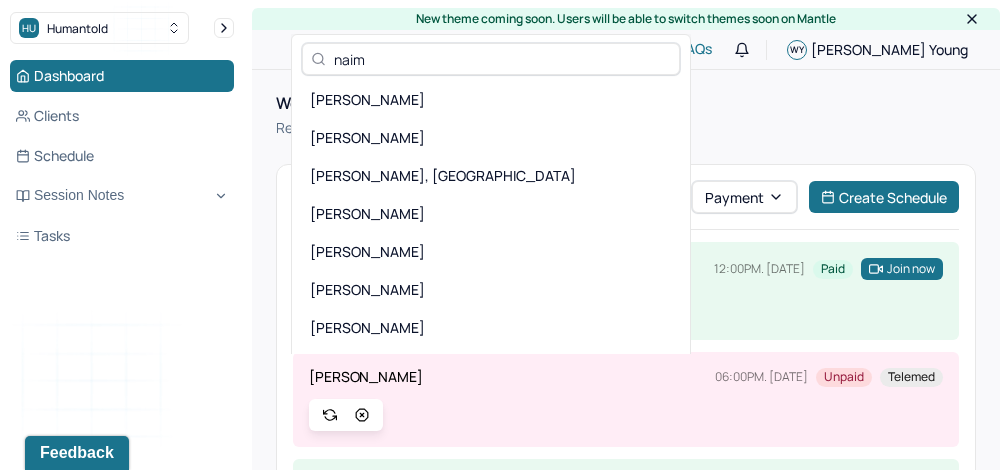 type on "naim" 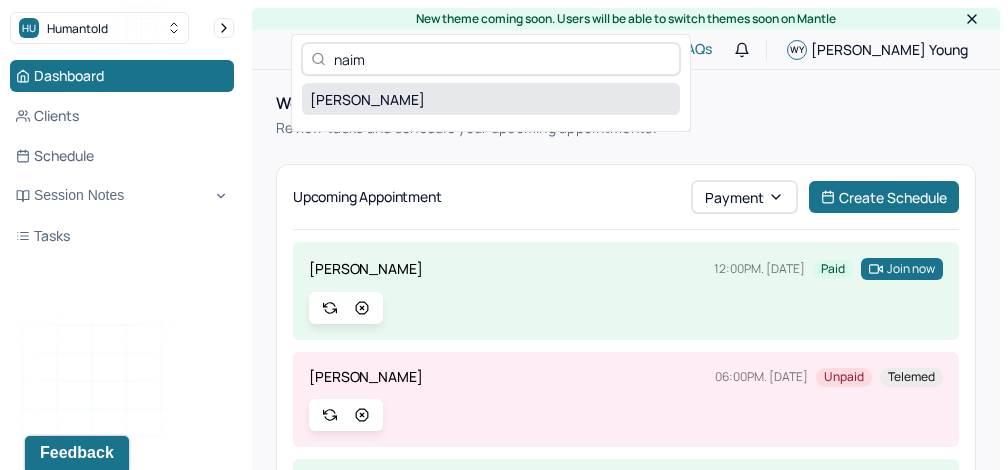 click on "[PERSON_NAME]" at bounding box center (491, 99) 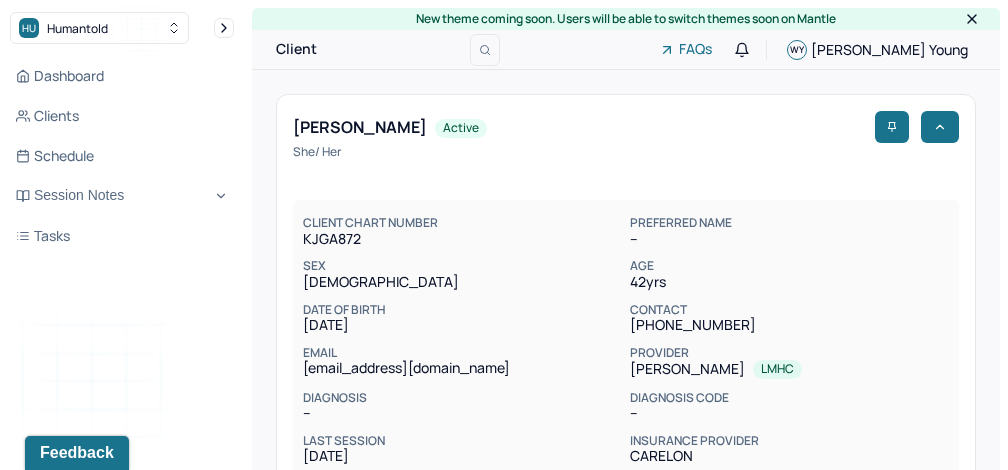 scroll, scrollTop: 0, scrollLeft: 0, axis: both 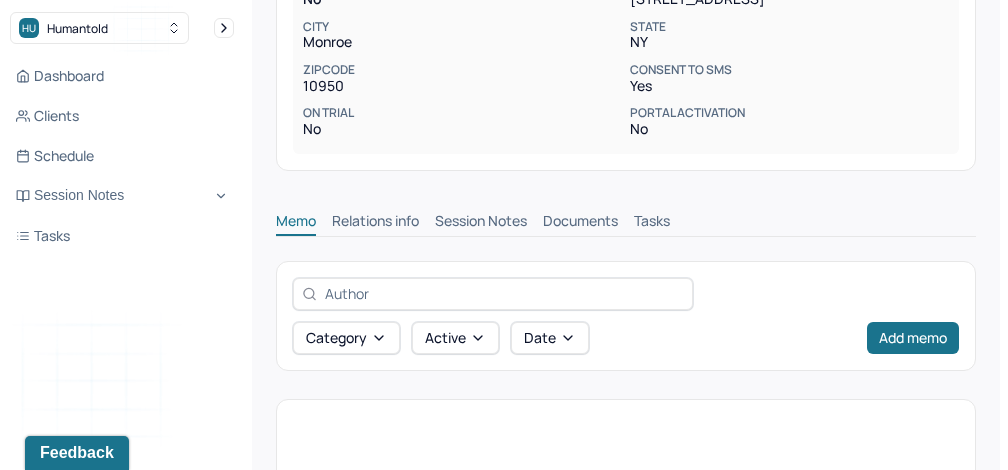 click on "Session Notes" at bounding box center [481, 223] 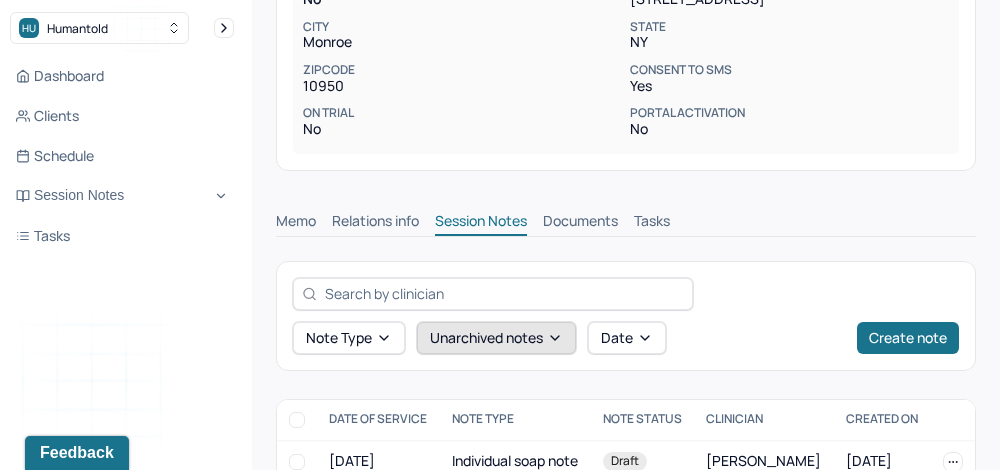 scroll, scrollTop: 663, scrollLeft: 0, axis: vertical 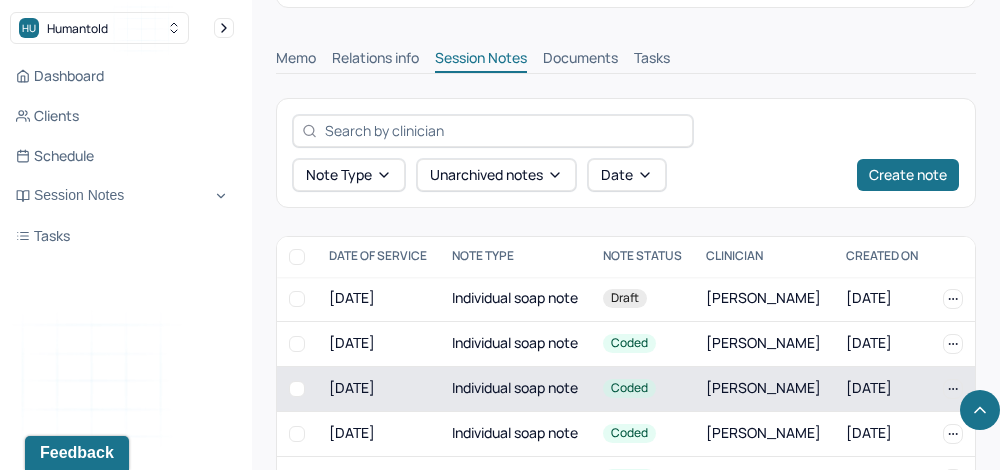 click on "Individual soap note" at bounding box center (515, 388) 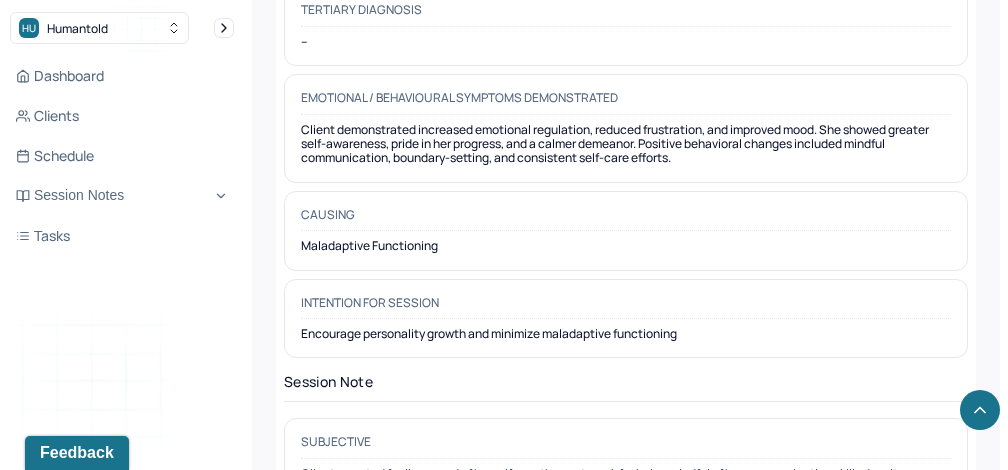 scroll, scrollTop: 1480, scrollLeft: 0, axis: vertical 